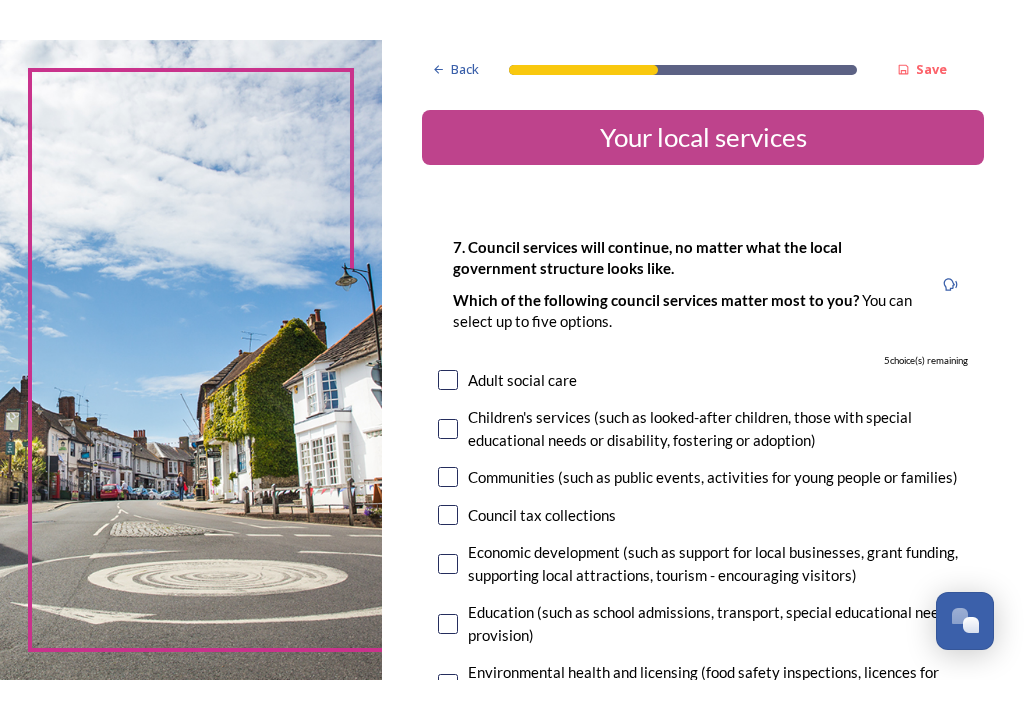 scroll, scrollTop: 0, scrollLeft: 0, axis: both 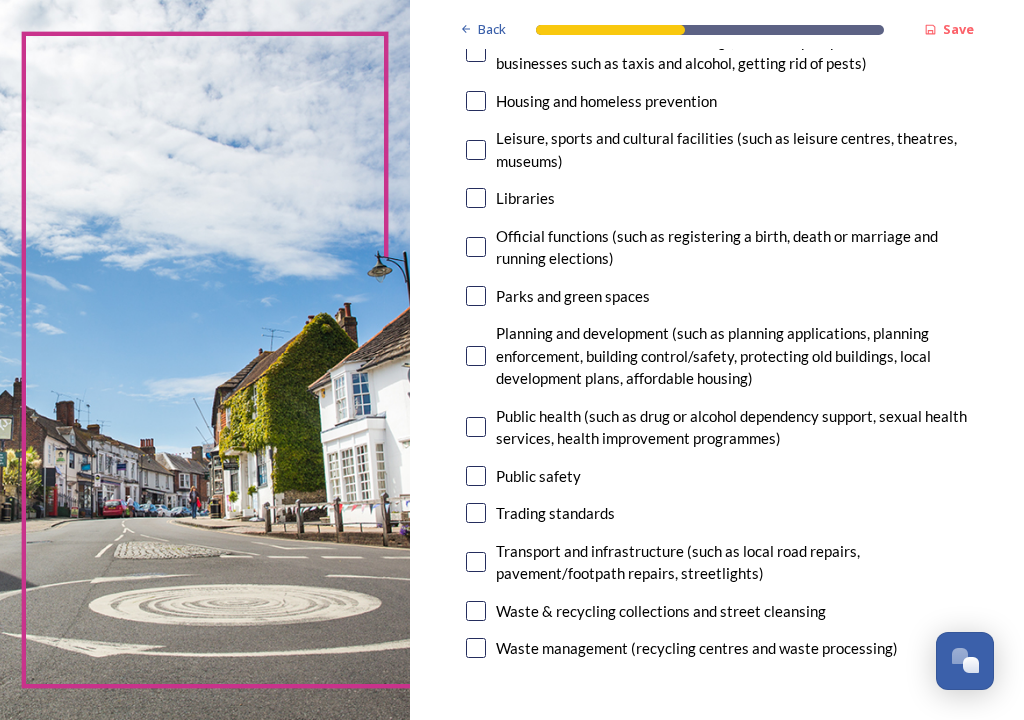 click at bounding box center (476, 476) 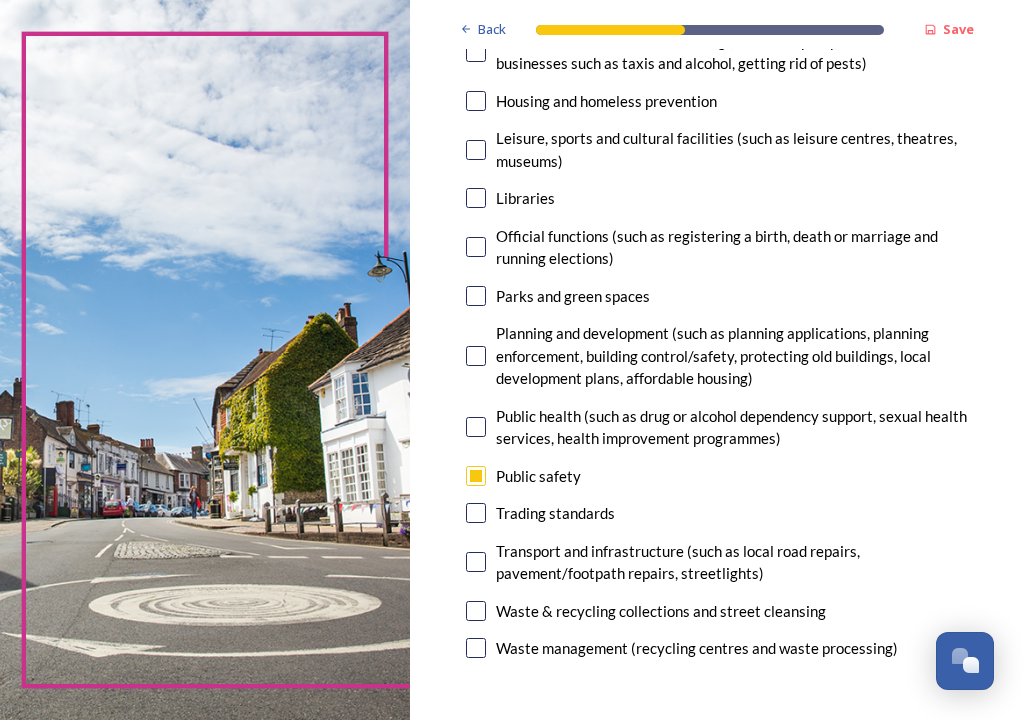 scroll, scrollTop: 627, scrollLeft: 0, axis: vertical 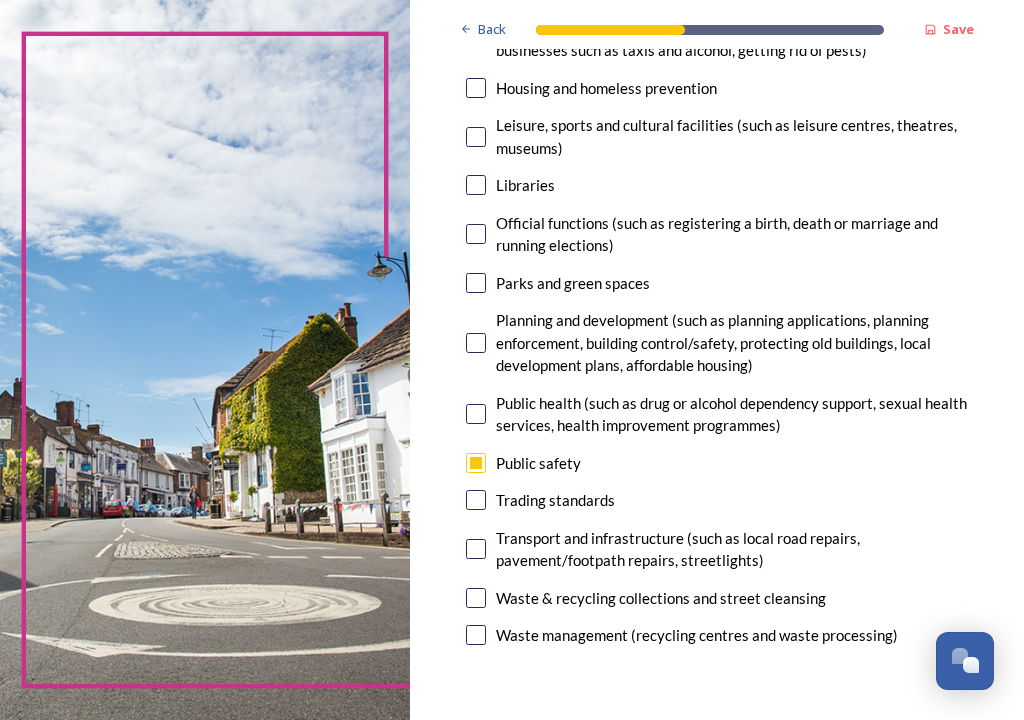 click at bounding box center (476, 549) 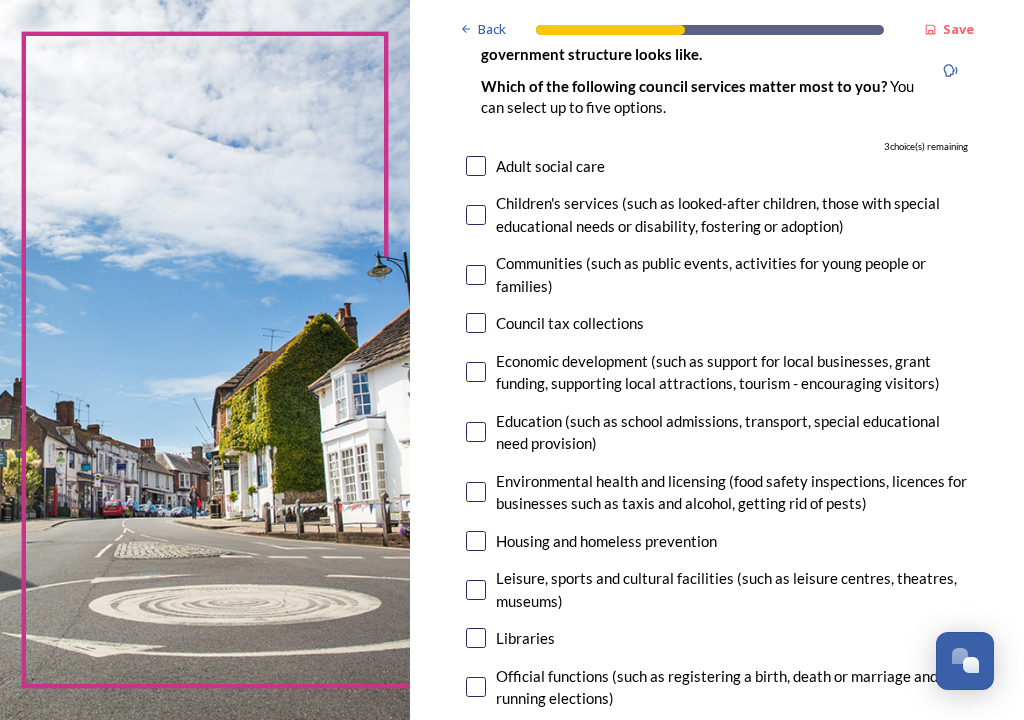 scroll, scrollTop: 174, scrollLeft: 0, axis: vertical 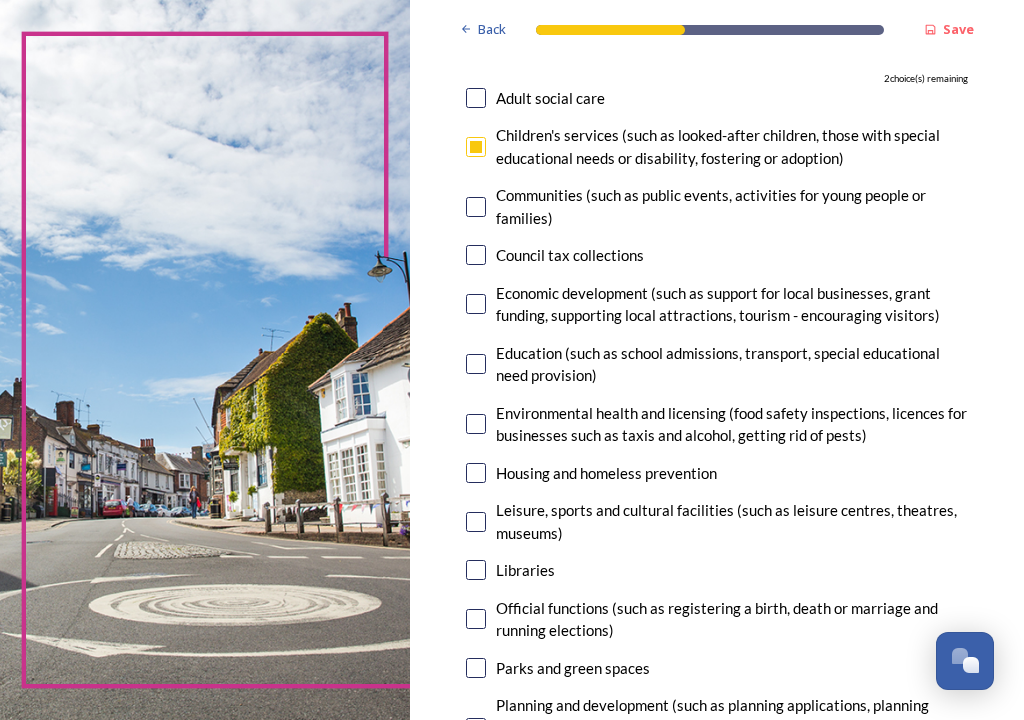 click at bounding box center (476, 98) 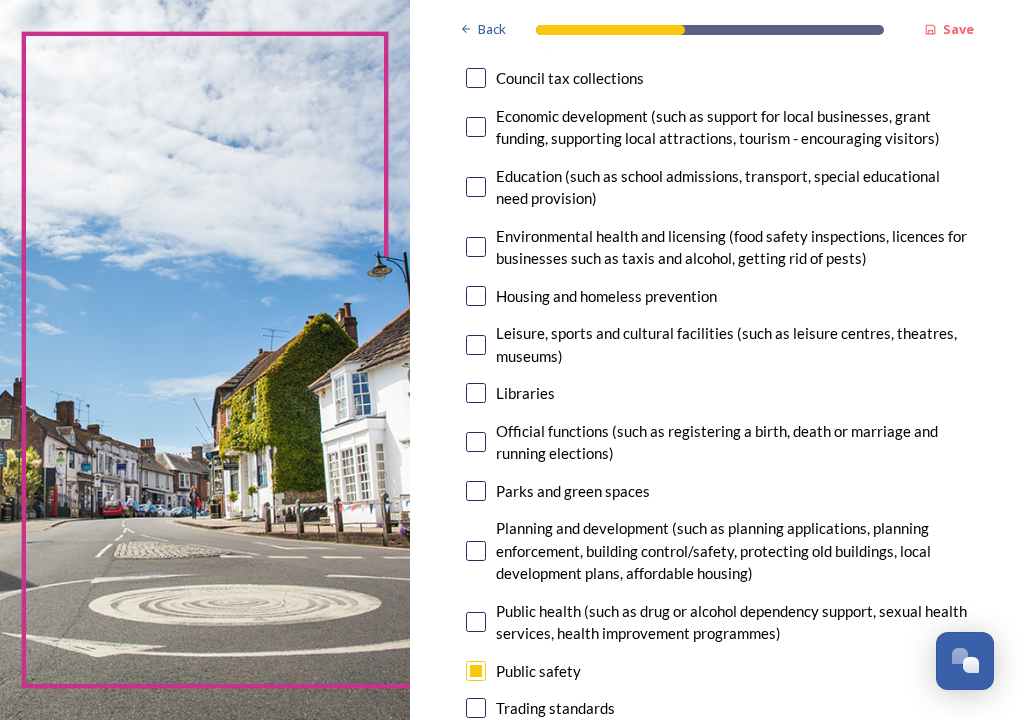 scroll, scrollTop: 417, scrollLeft: 0, axis: vertical 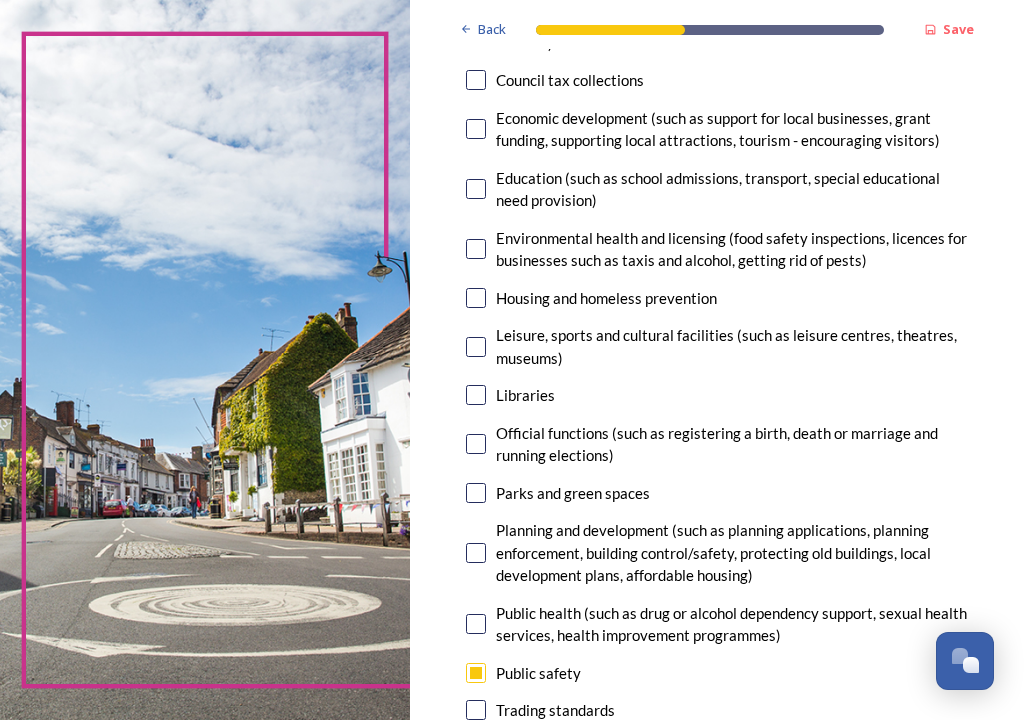 click at bounding box center [476, 298] 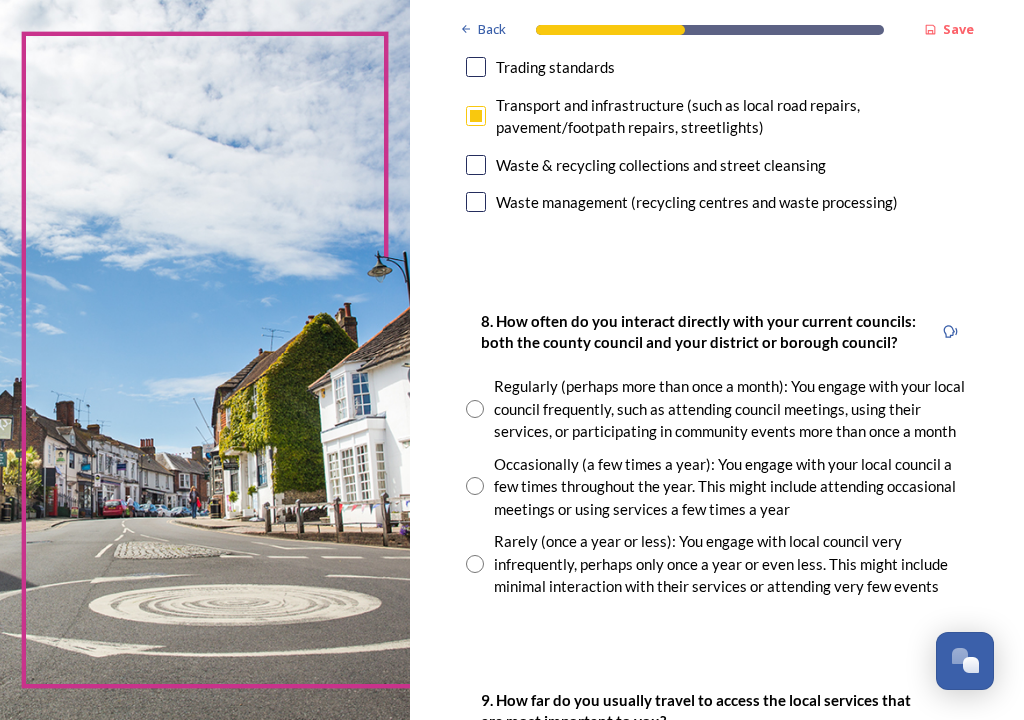 scroll, scrollTop: 1069, scrollLeft: 0, axis: vertical 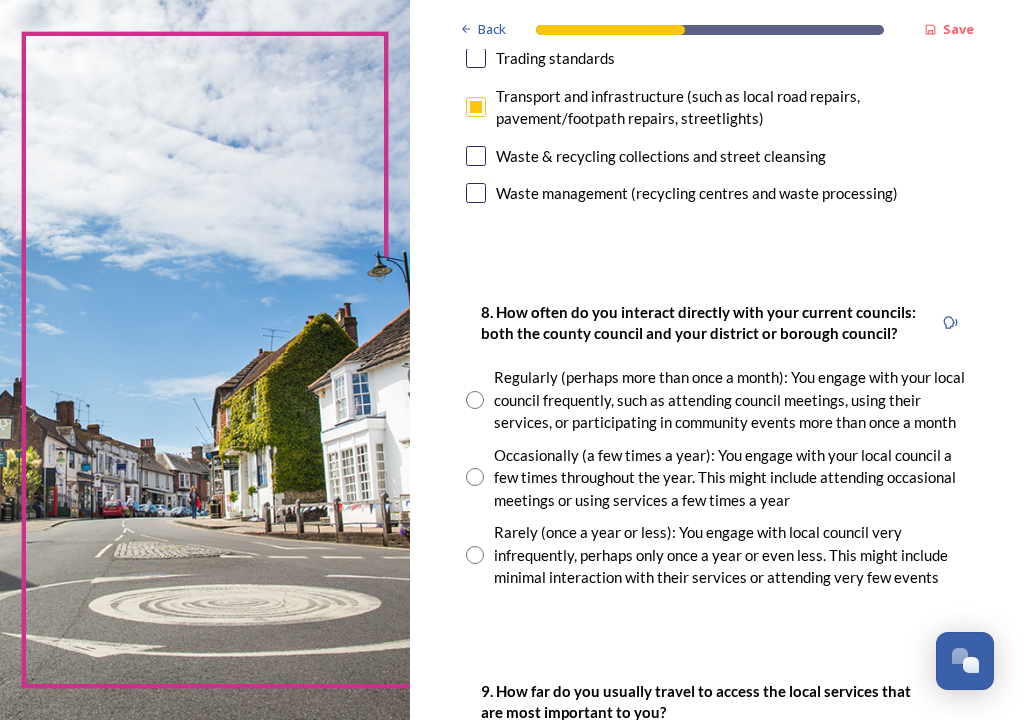 click on "Occasionally (a few times a year): You engage with your local council a few times throughout the year. This might include attending occasional meetings or using services a few times a year" at bounding box center [717, 478] 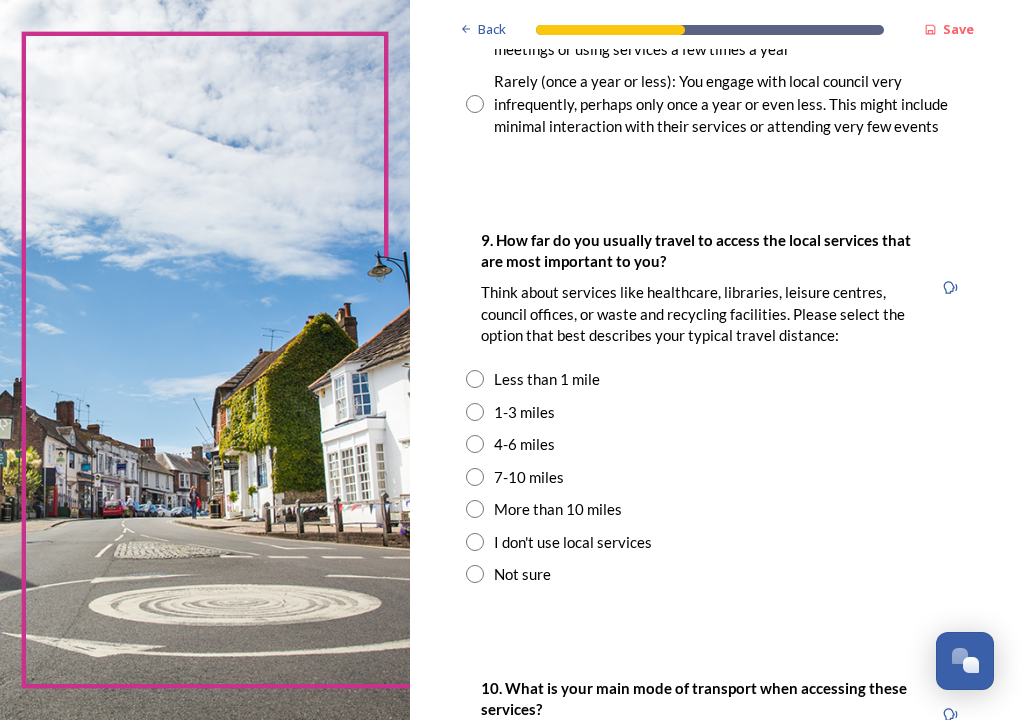 scroll, scrollTop: 1521, scrollLeft: 0, axis: vertical 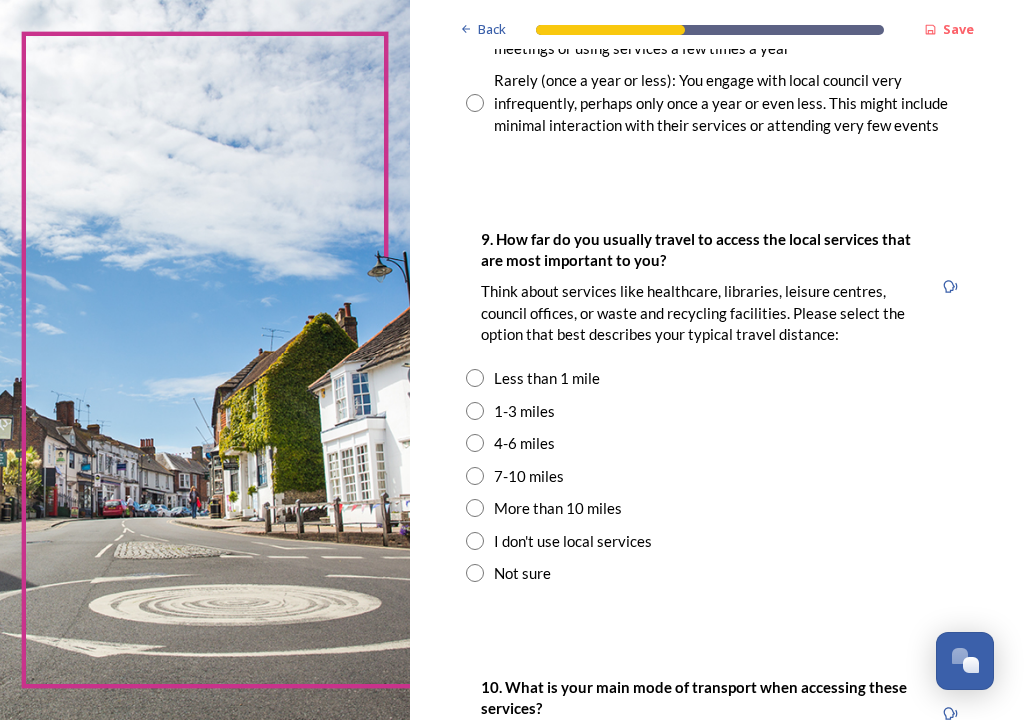 click at bounding box center (475, 378) 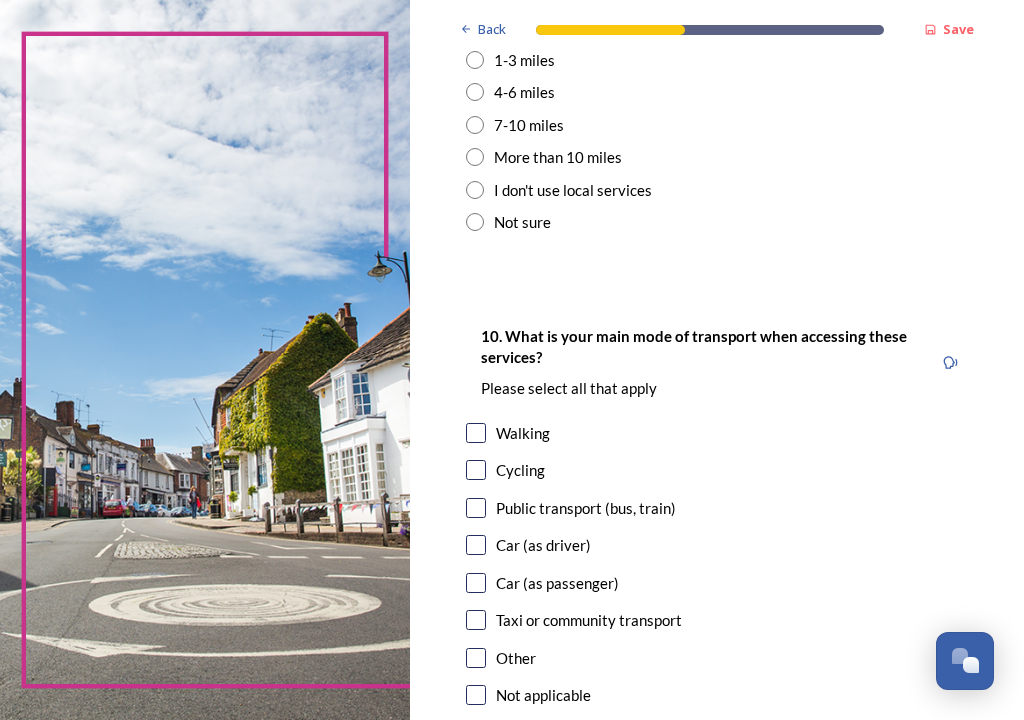scroll, scrollTop: 1872, scrollLeft: 0, axis: vertical 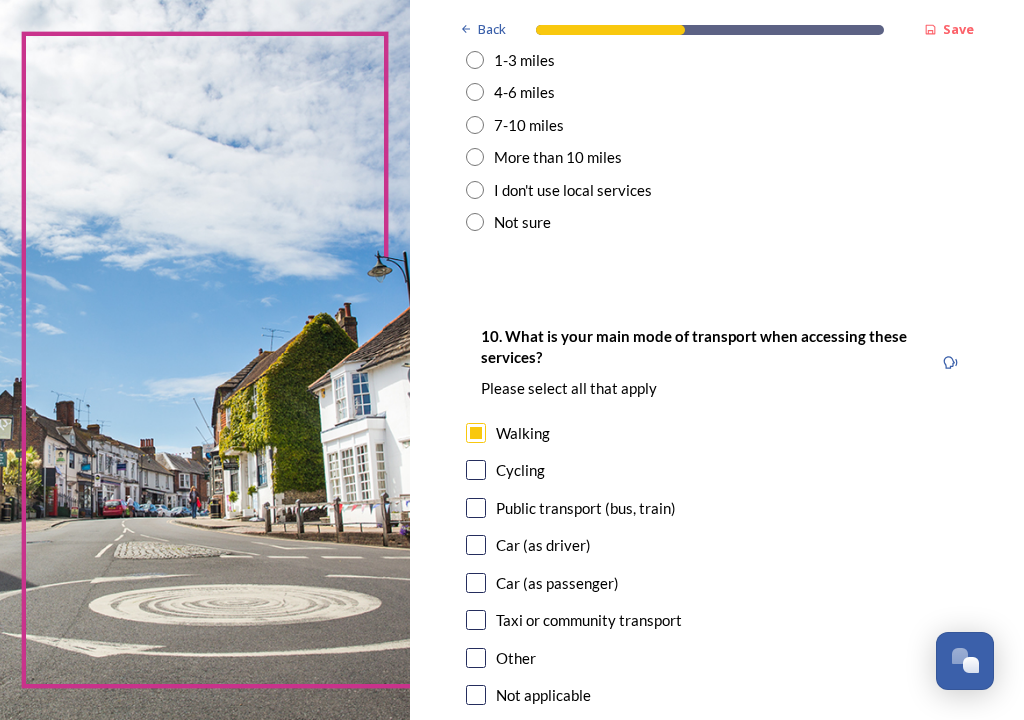 click on "10. What is your main mode of transport when accessing these services?  Please select all that apply Walking Cycling Public transport (bus, train) Car (as driver) Car (as passenger) Taxi or community transport Other Not applicable" at bounding box center (717, 518) 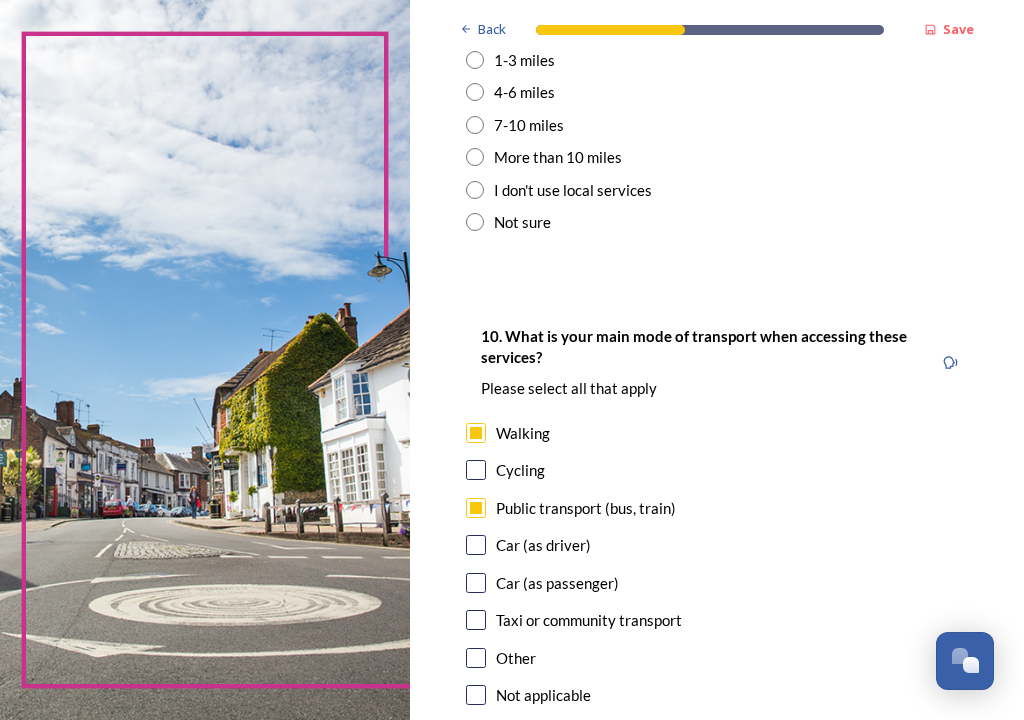 click at bounding box center [476, 545] 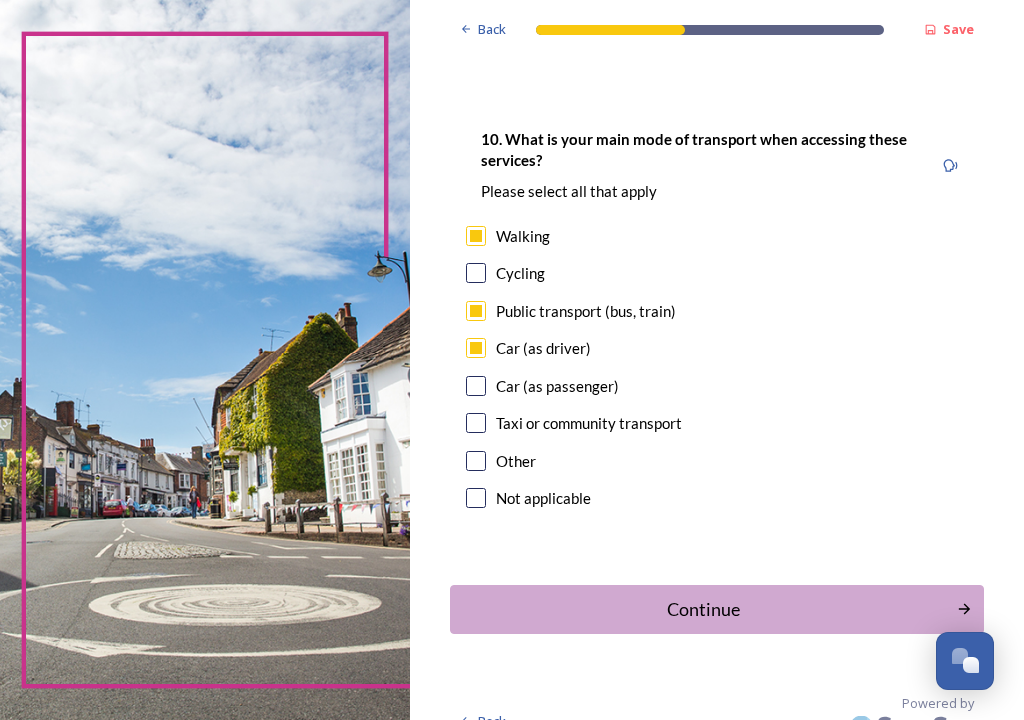 scroll, scrollTop: 2067, scrollLeft: 0, axis: vertical 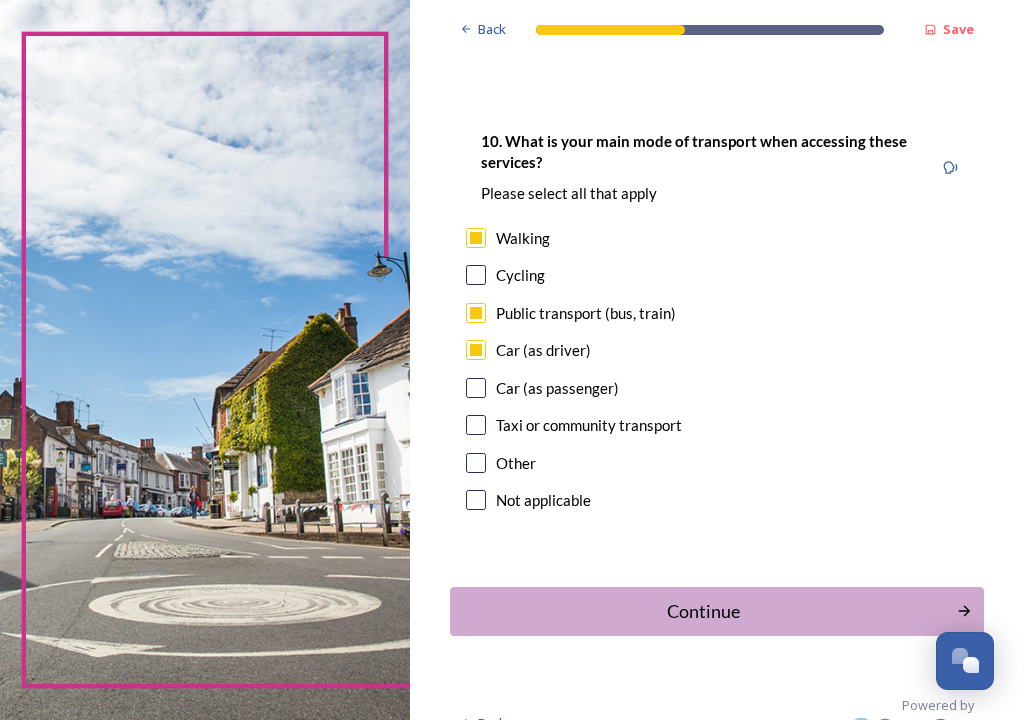 click on "Continue" at bounding box center [703, 611] 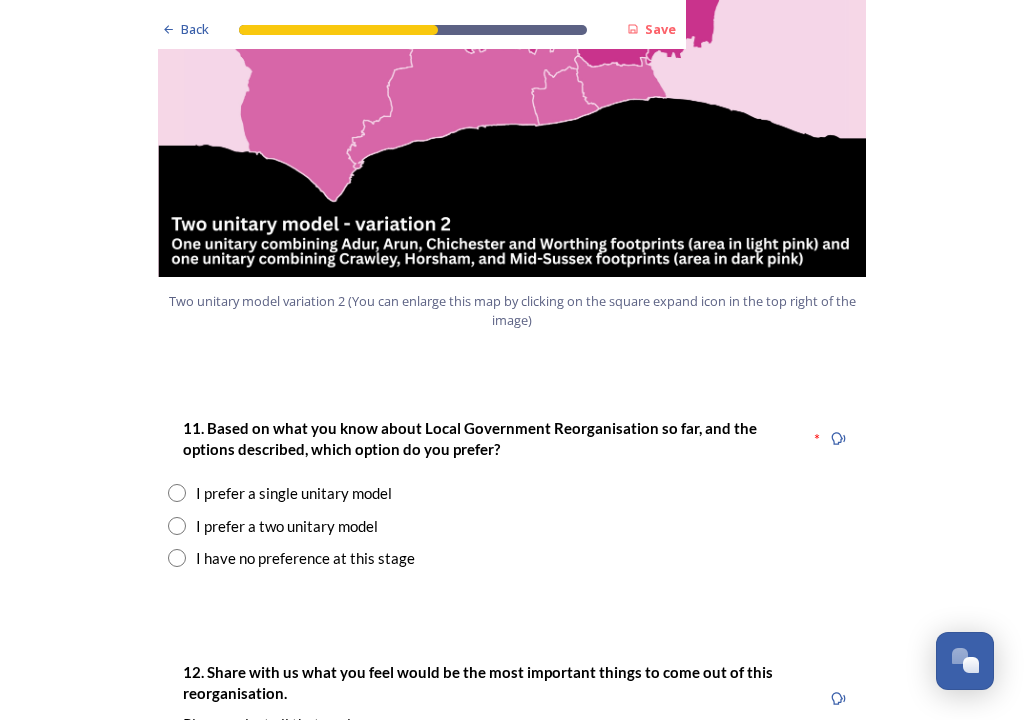 scroll, scrollTop: 2390, scrollLeft: 0, axis: vertical 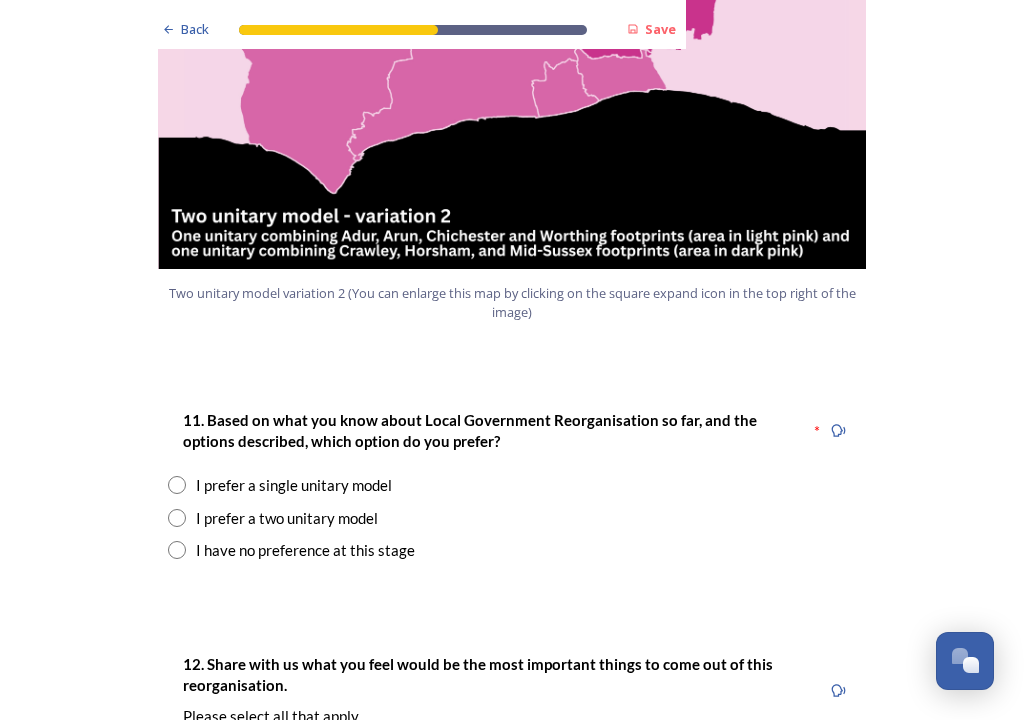 click at bounding box center (177, 518) 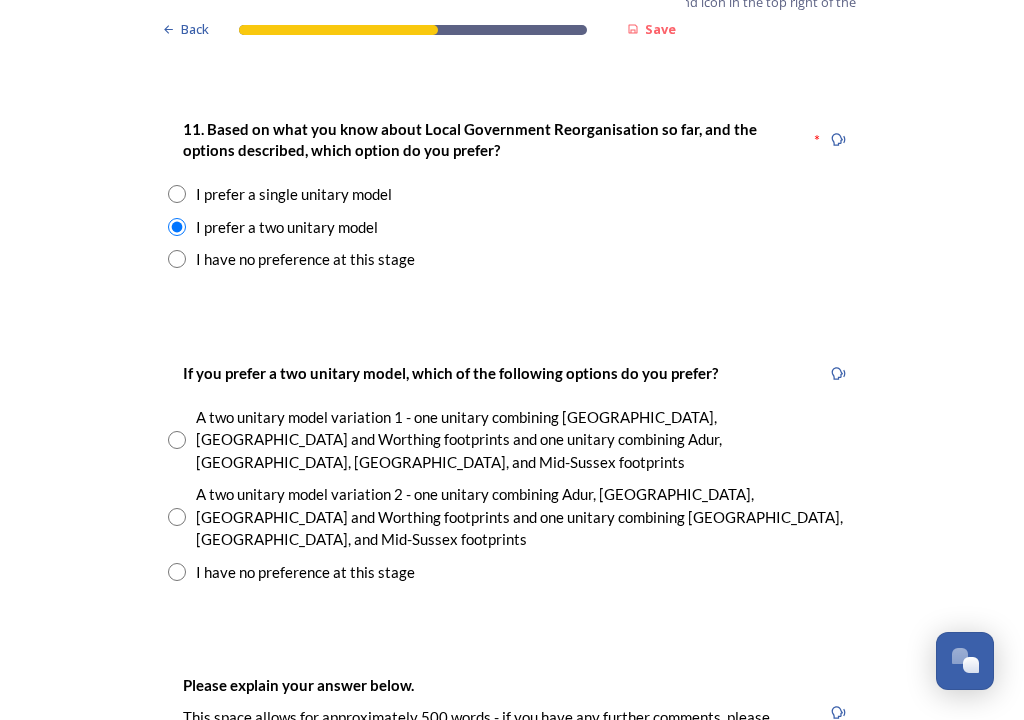scroll, scrollTop: 2681, scrollLeft: 0, axis: vertical 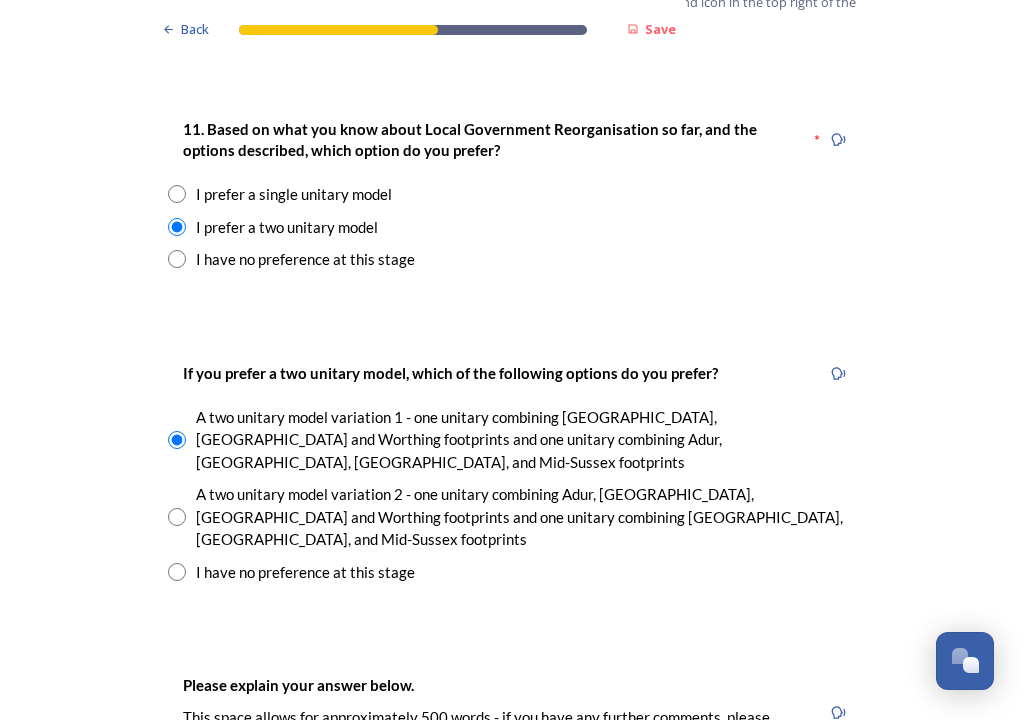 click at bounding box center (177, 440) 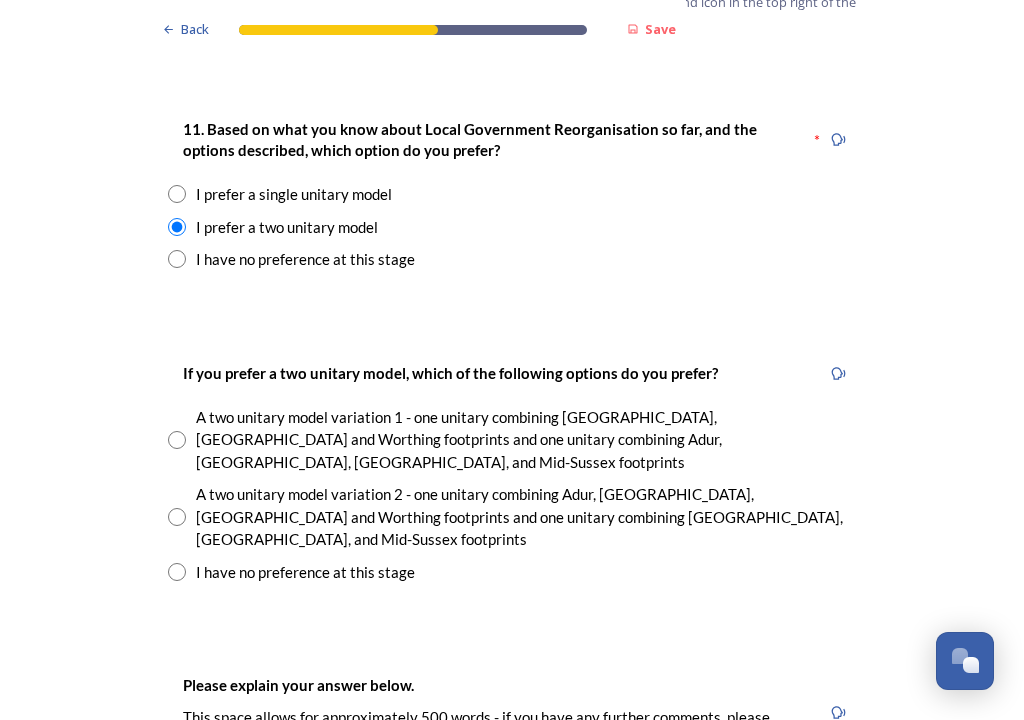 click at bounding box center [177, 517] 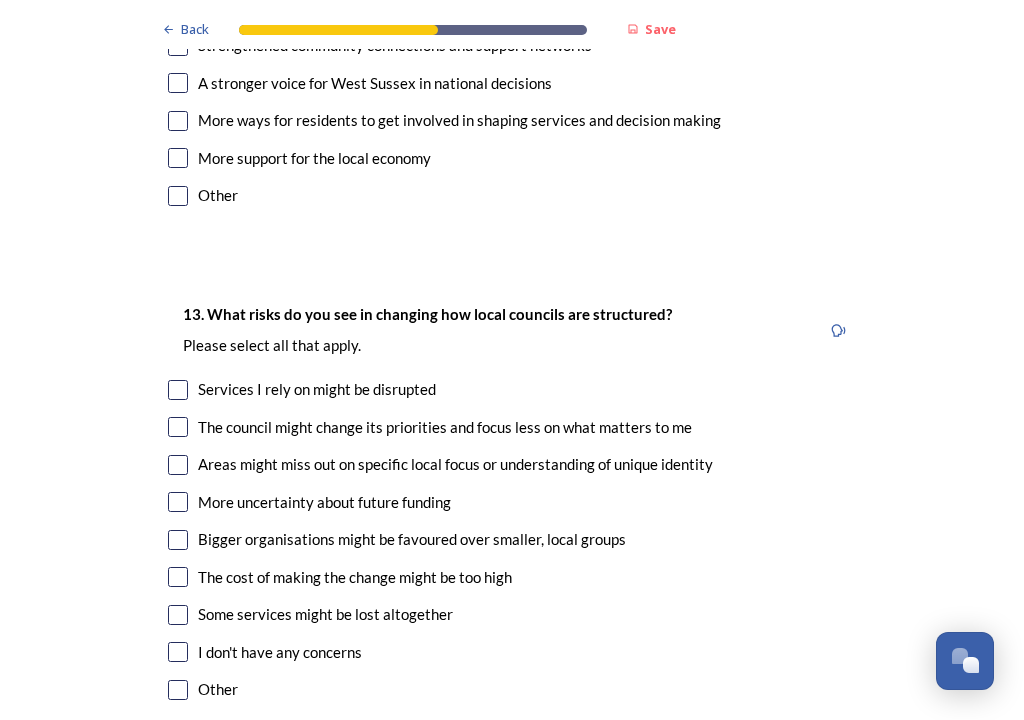 scroll, scrollTop: 4074, scrollLeft: 0, axis: vertical 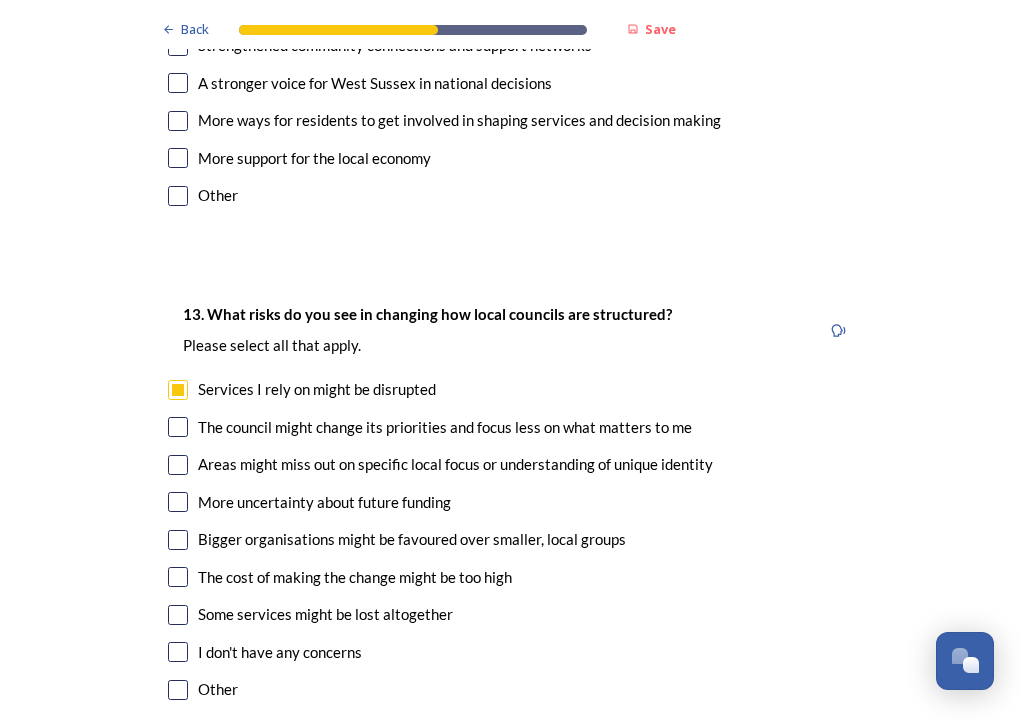 click at bounding box center (178, 465) 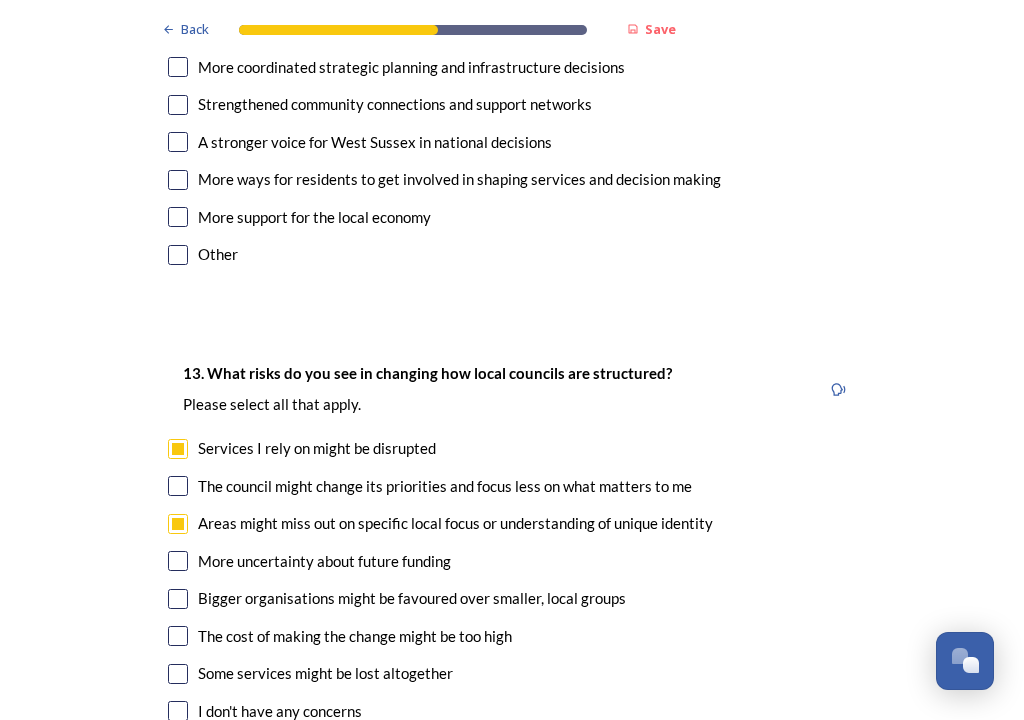 scroll, scrollTop: 4012, scrollLeft: 0, axis: vertical 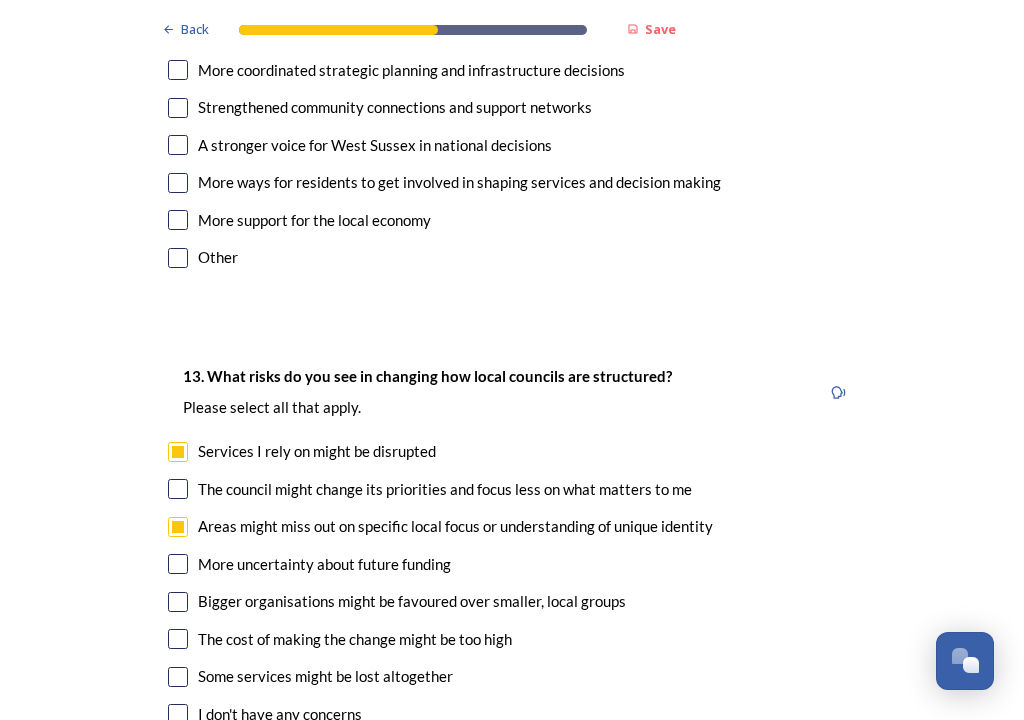 click on "Other" at bounding box center [218, 257] 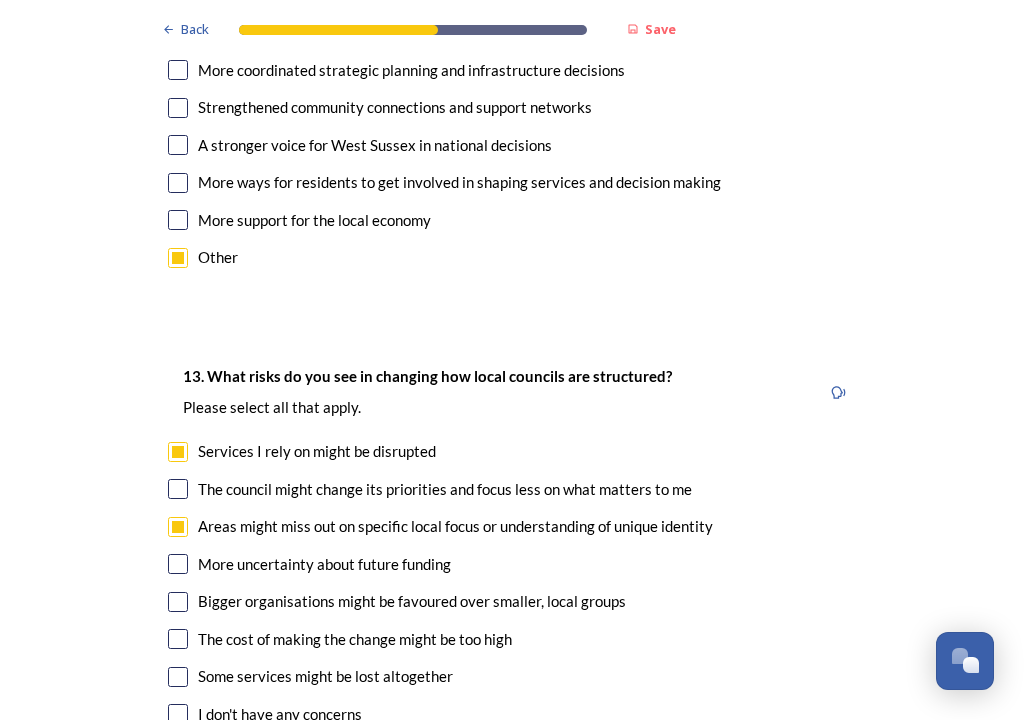 checkbox on "true" 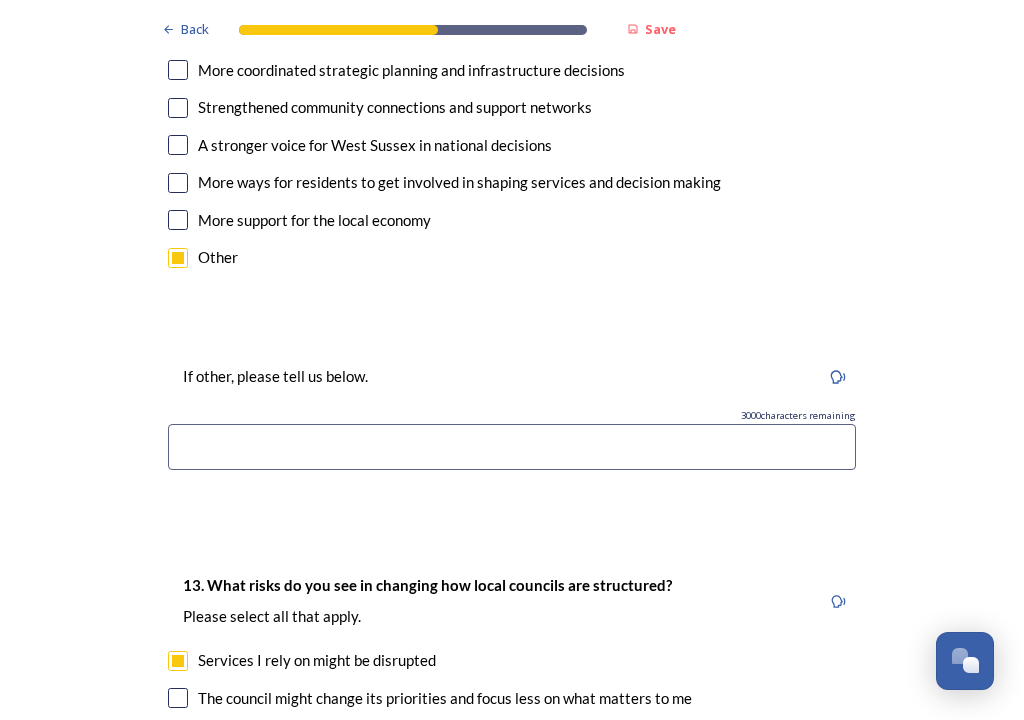 click at bounding box center [512, 447] 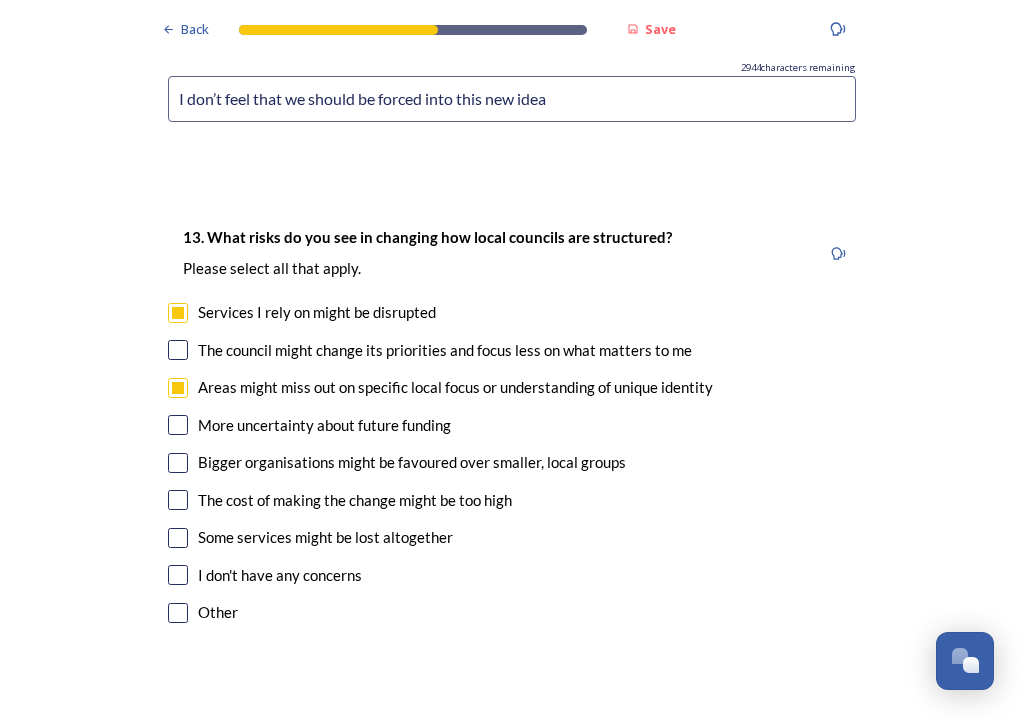 scroll, scrollTop: 4360, scrollLeft: 0, axis: vertical 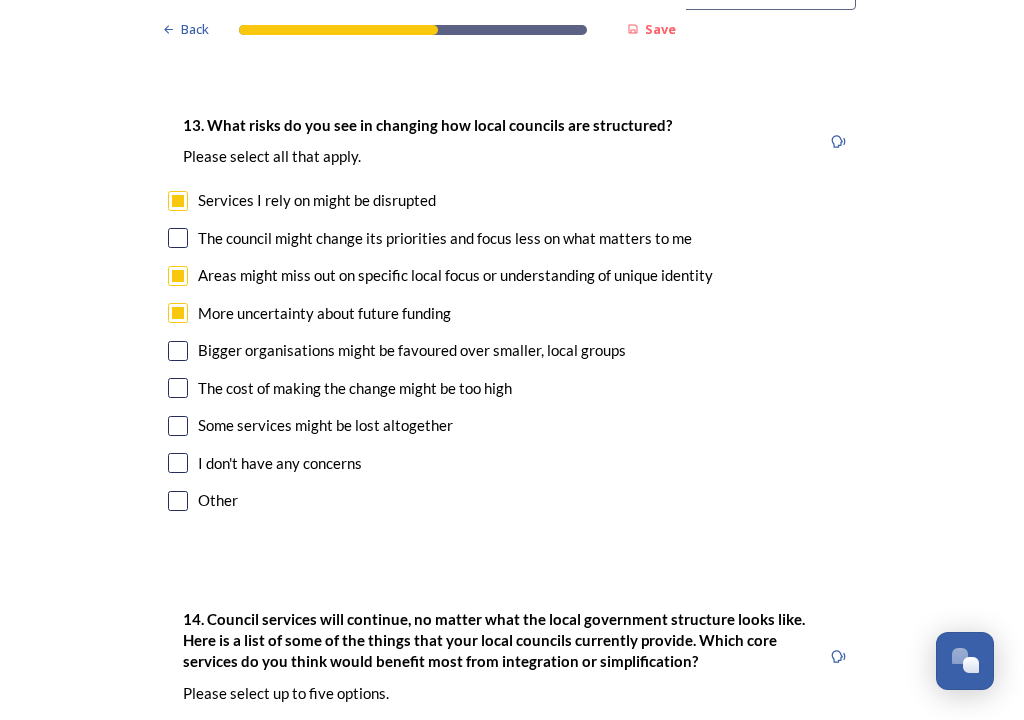 click at bounding box center (178, 388) 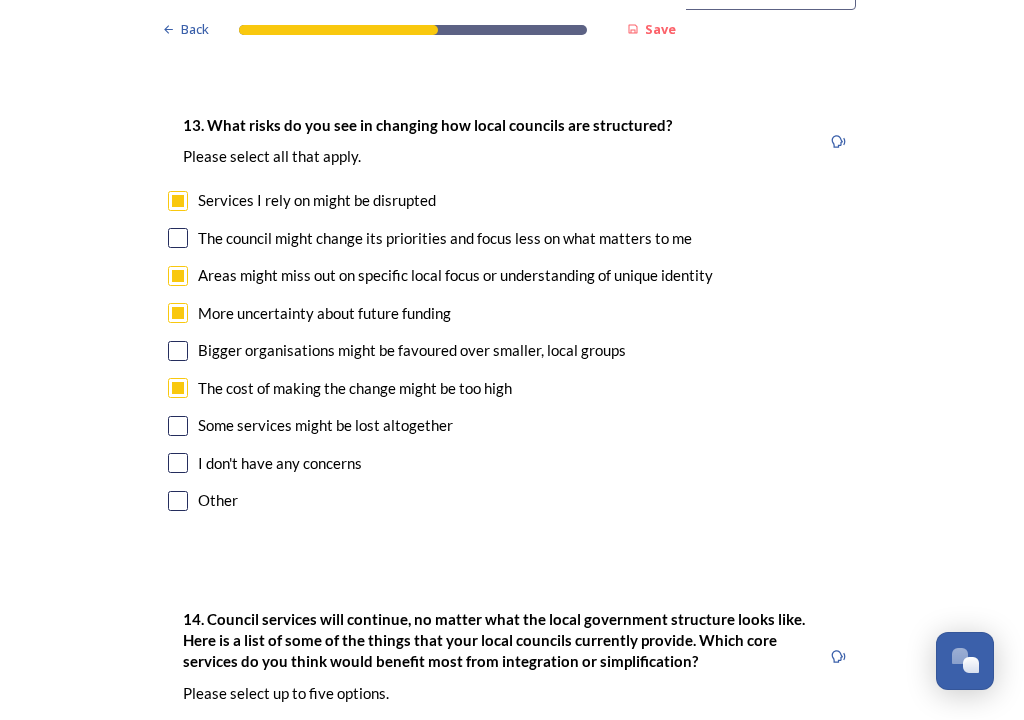 click at bounding box center [178, 426] 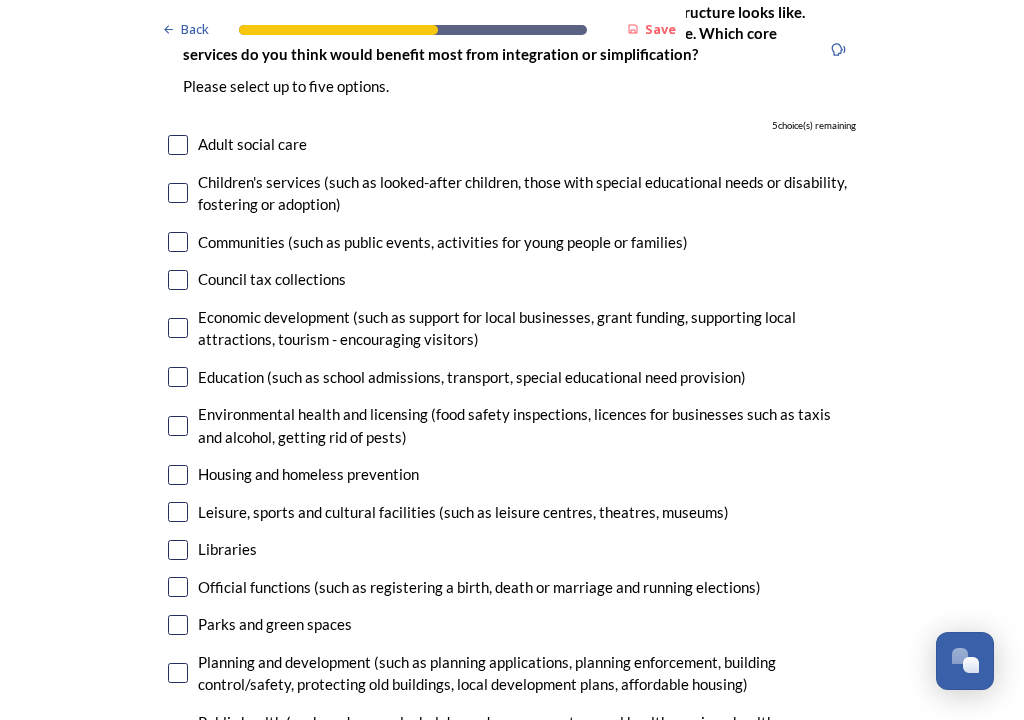 scroll, scrollTop: 5079, scrollLeft: 0, axis: vertical 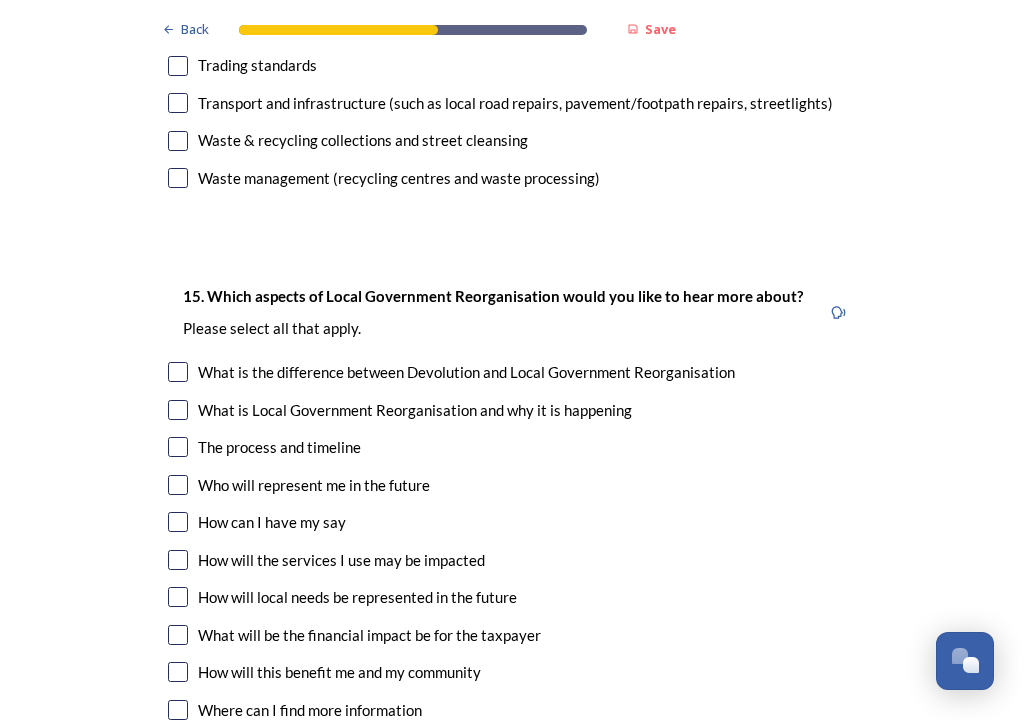 click at bounding box center (178, 522) 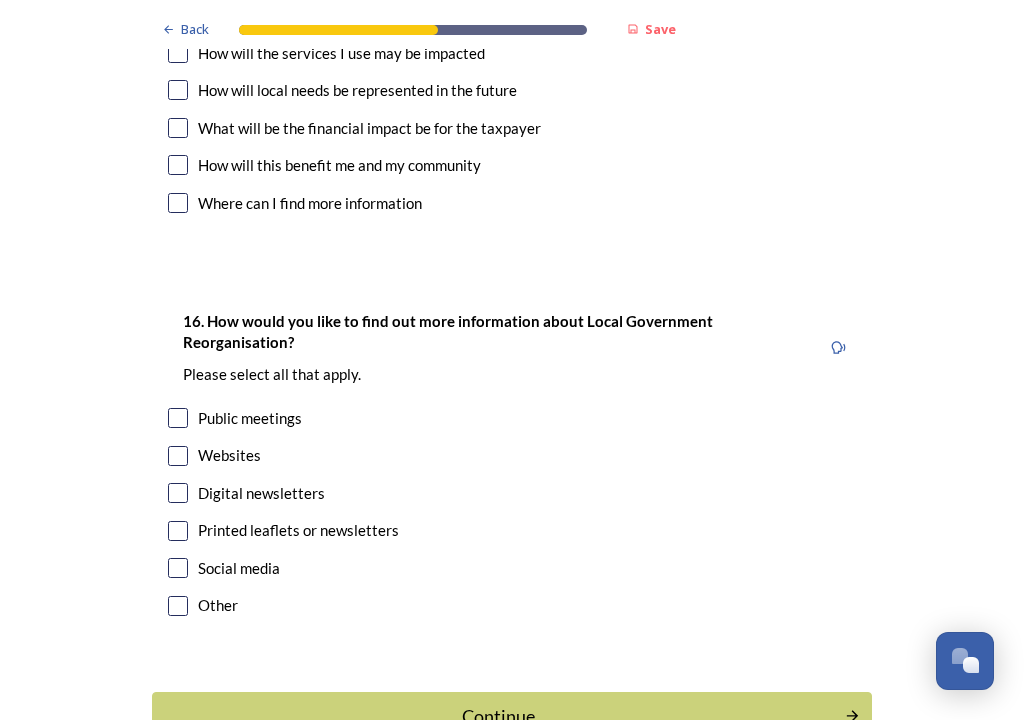 scroll, scrollTop: 6339, scrollLeft: 0, axis: vertical 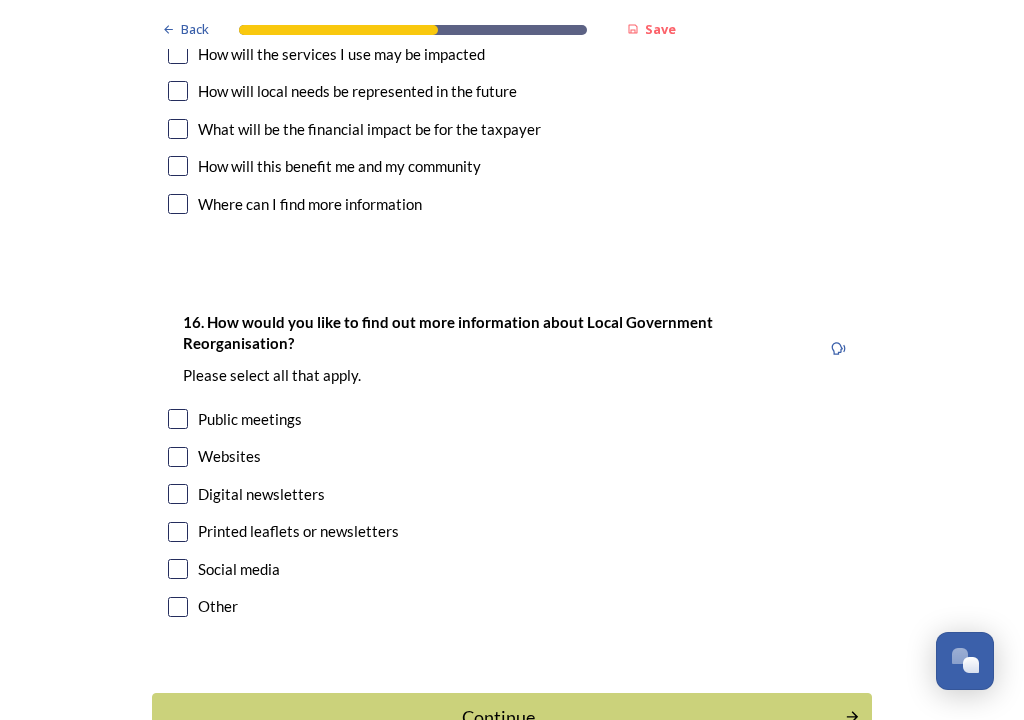 click at bounding box center [178, 569] 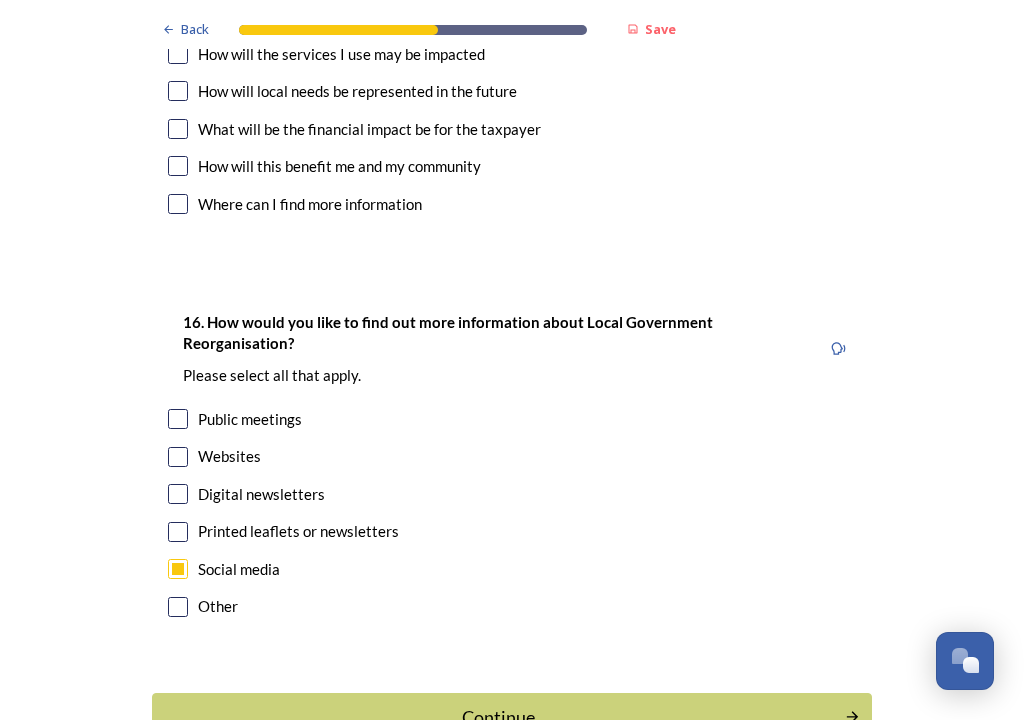 click on "Continue" at bounding box center (498, 717) 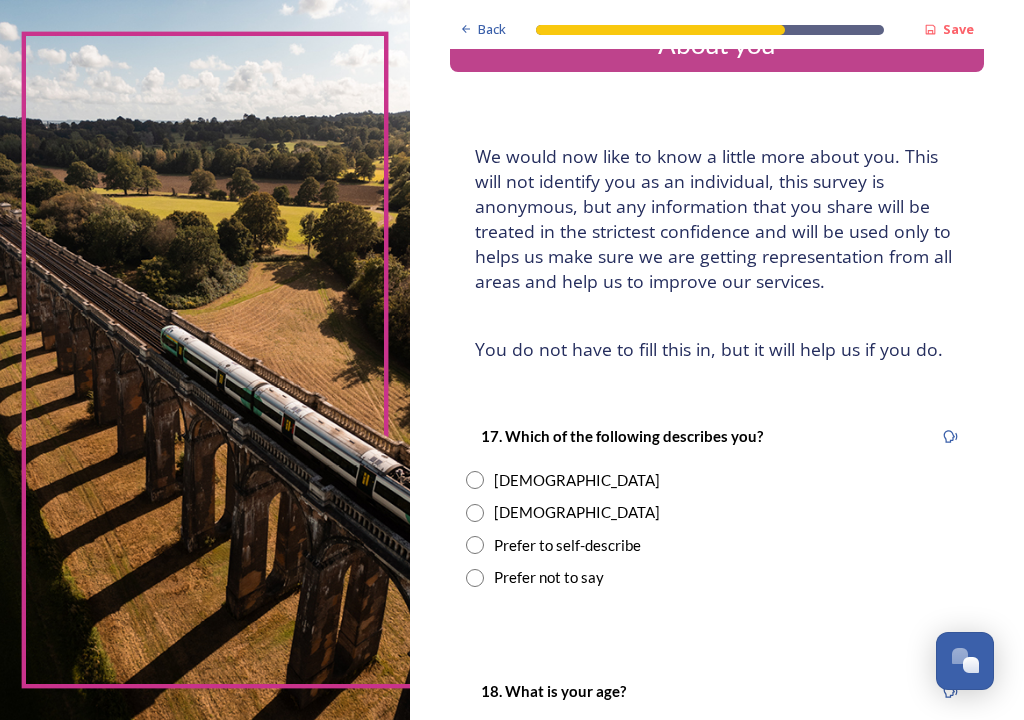 scroll, scrollTop: 53, scrollLeft: 0, axis: vertical 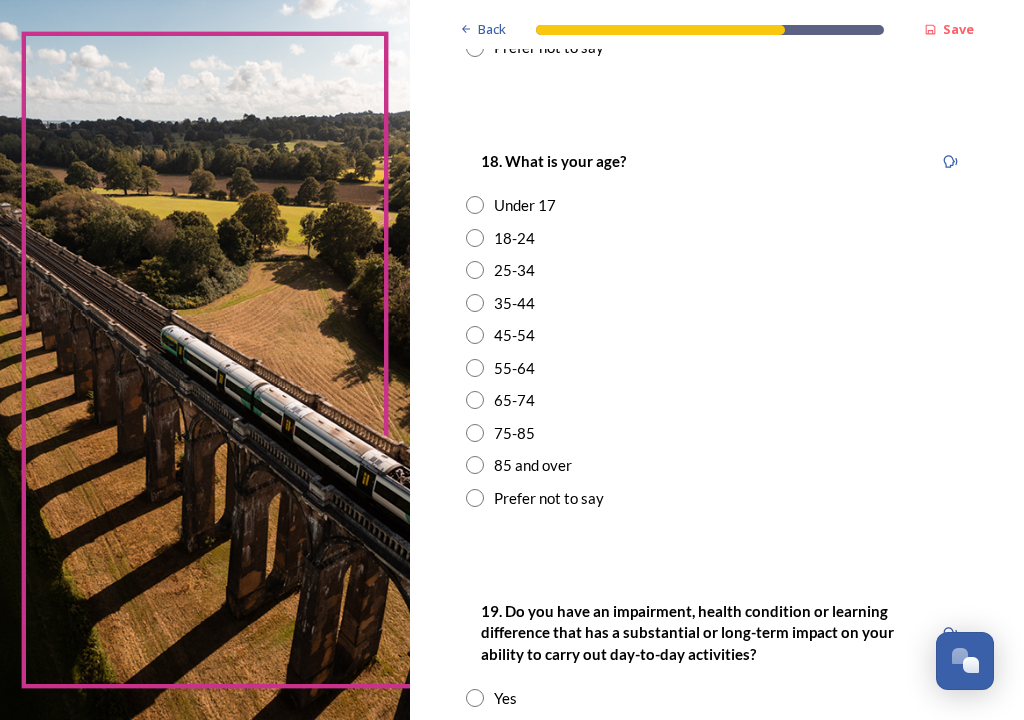 click at bounding box center (475, 368) 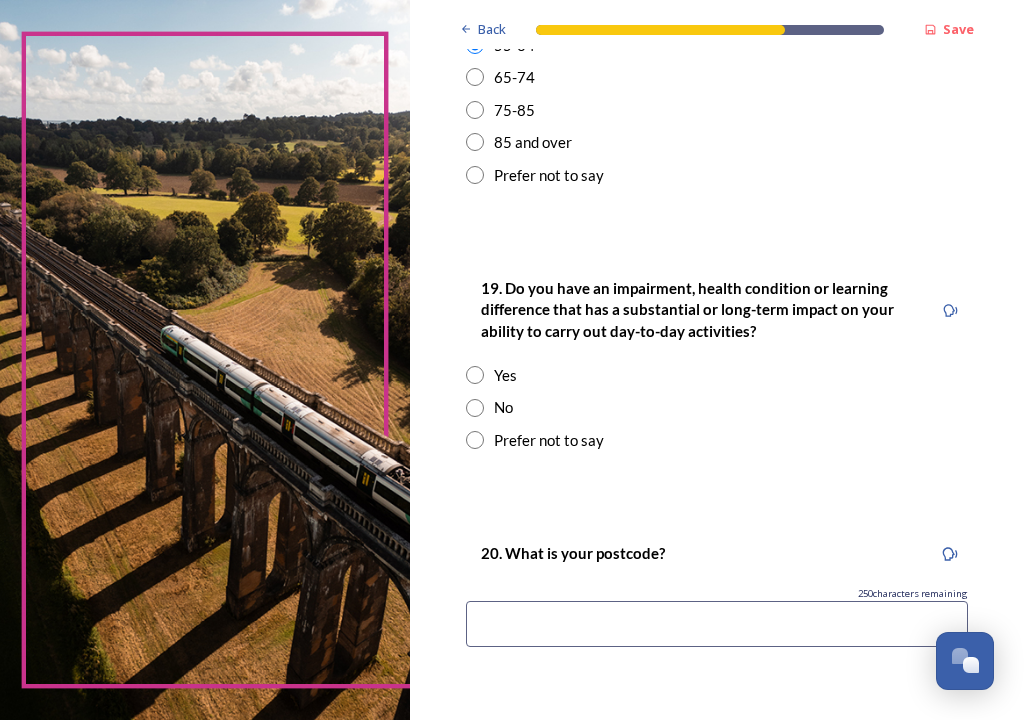 scroll, scrollTop: 911, scrollLeft: 0, axis: vertical 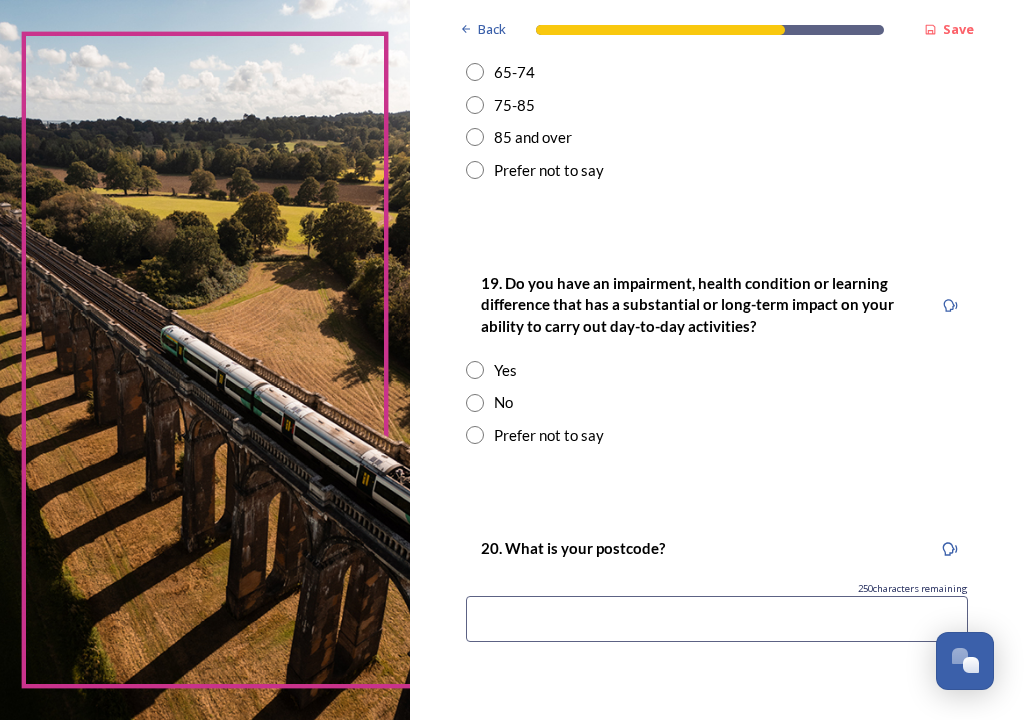 click at bounding box center (475, 435) 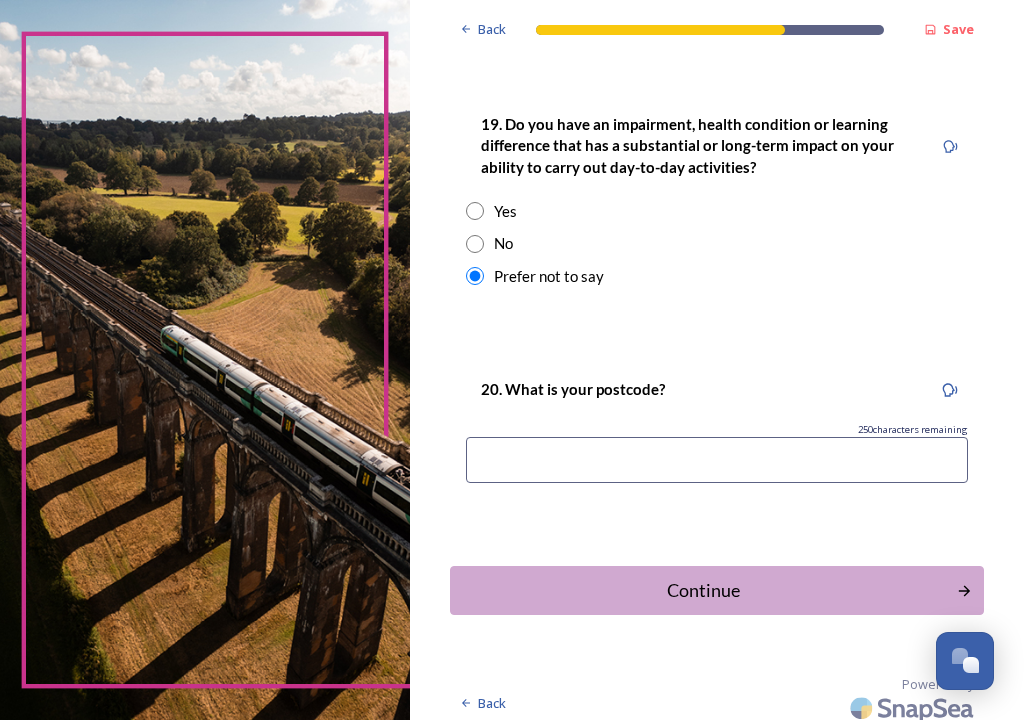 scroll, scrollTop: 1069, scrollLeft: 0, axis: vertical 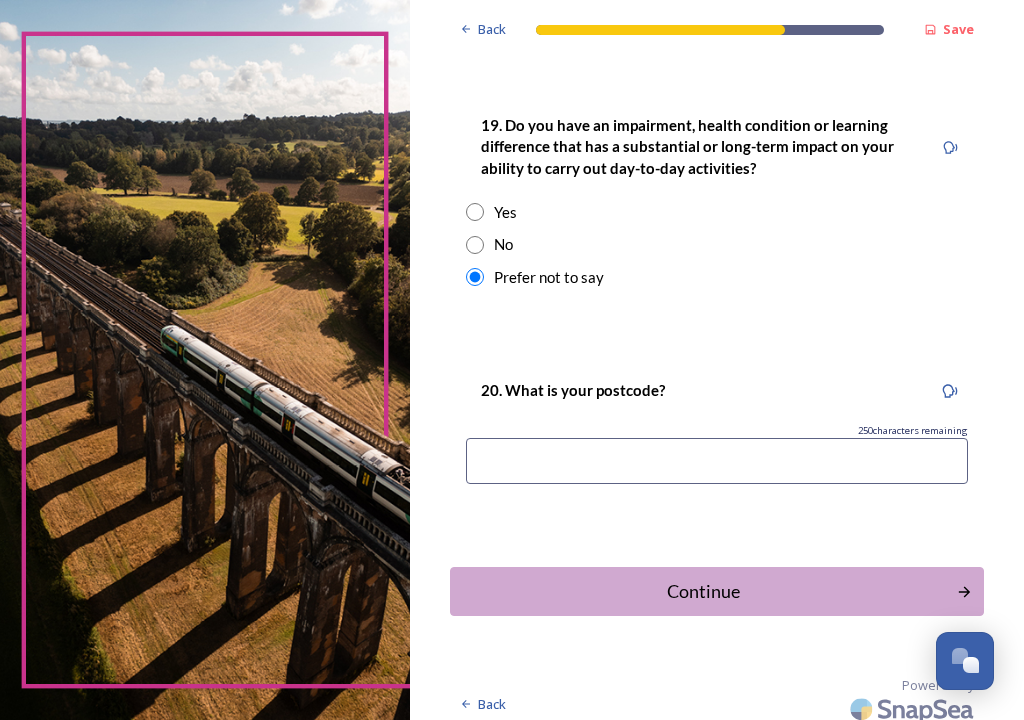 click at bounding box center [717, 461] 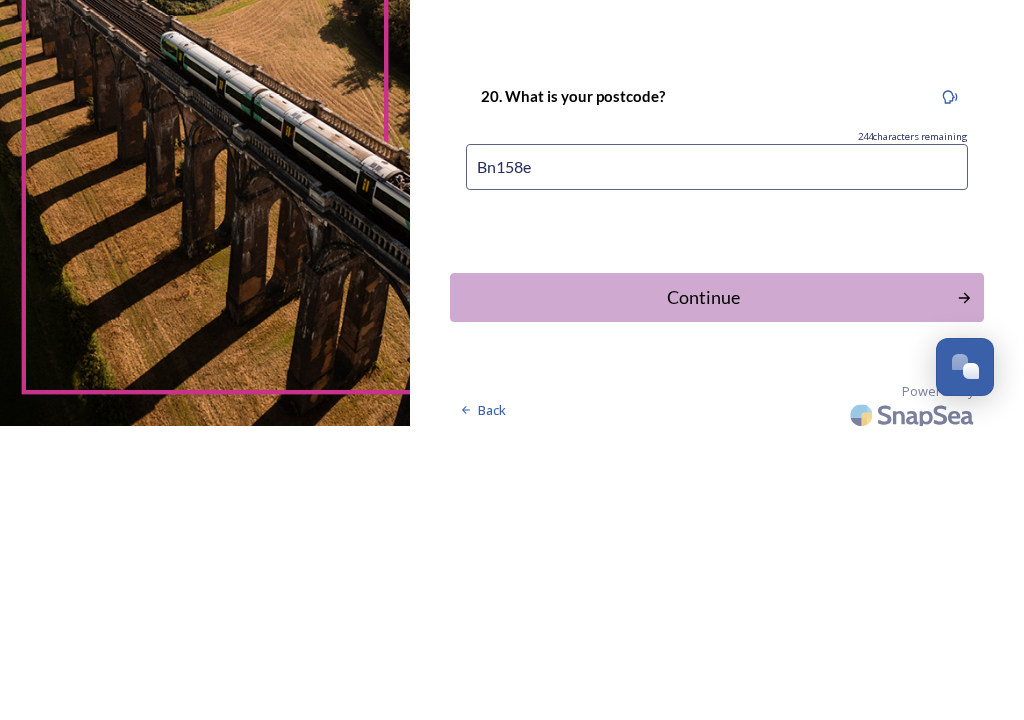 type on "Bn158eg" 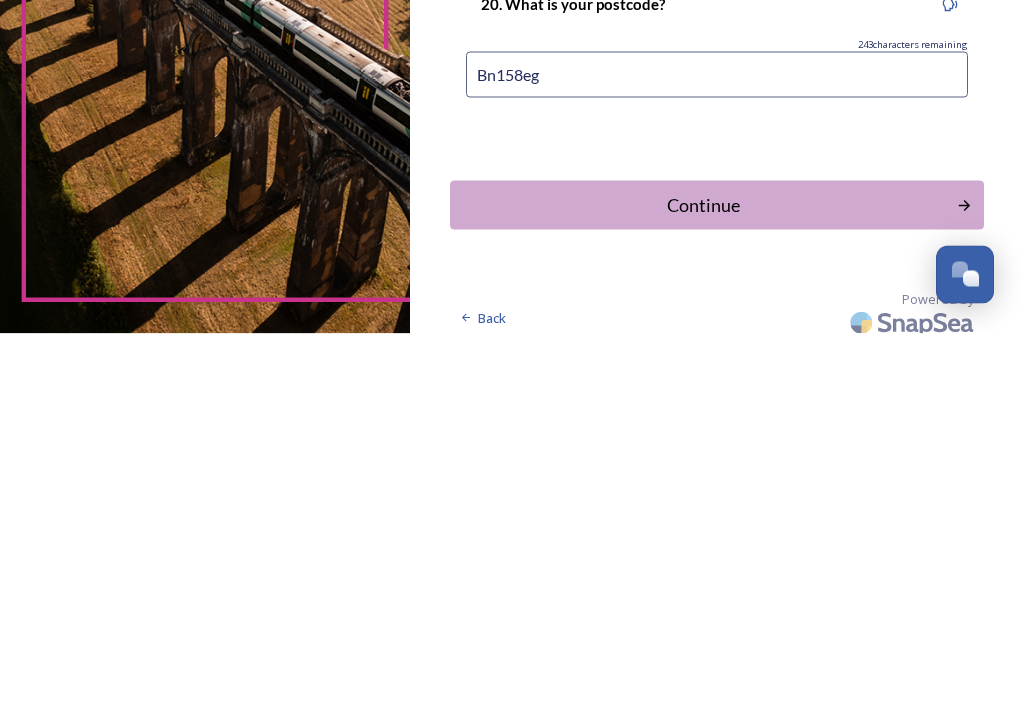 click on "Continue" at bounding box center [703, 591] 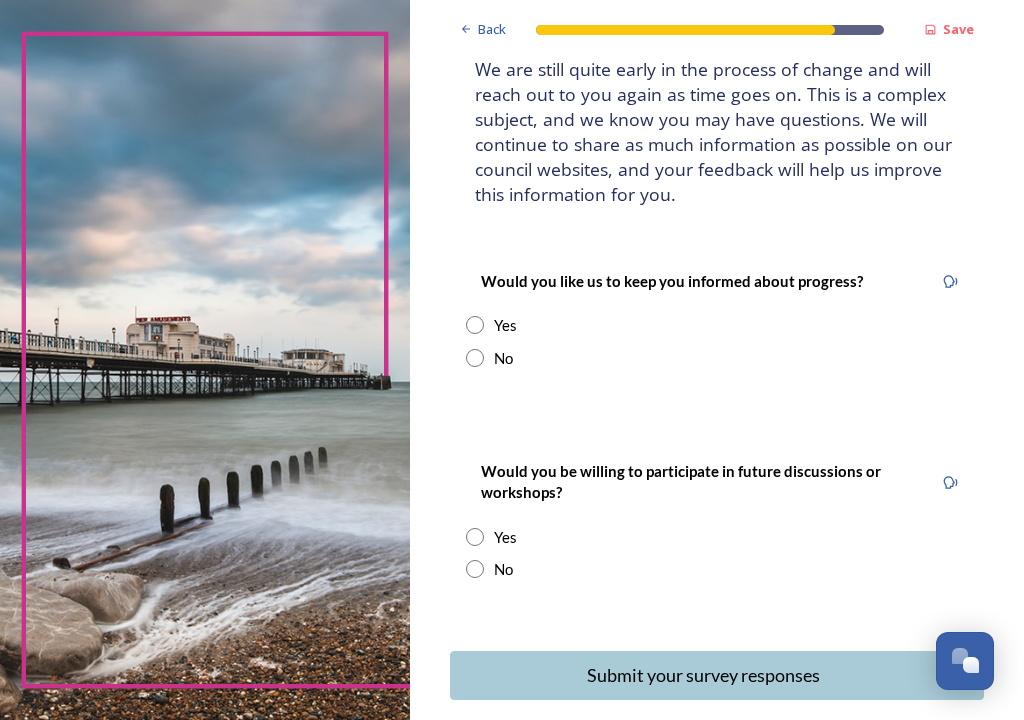 scroll, scrollTop: 145, scrollLeft: 0, axis: vertical 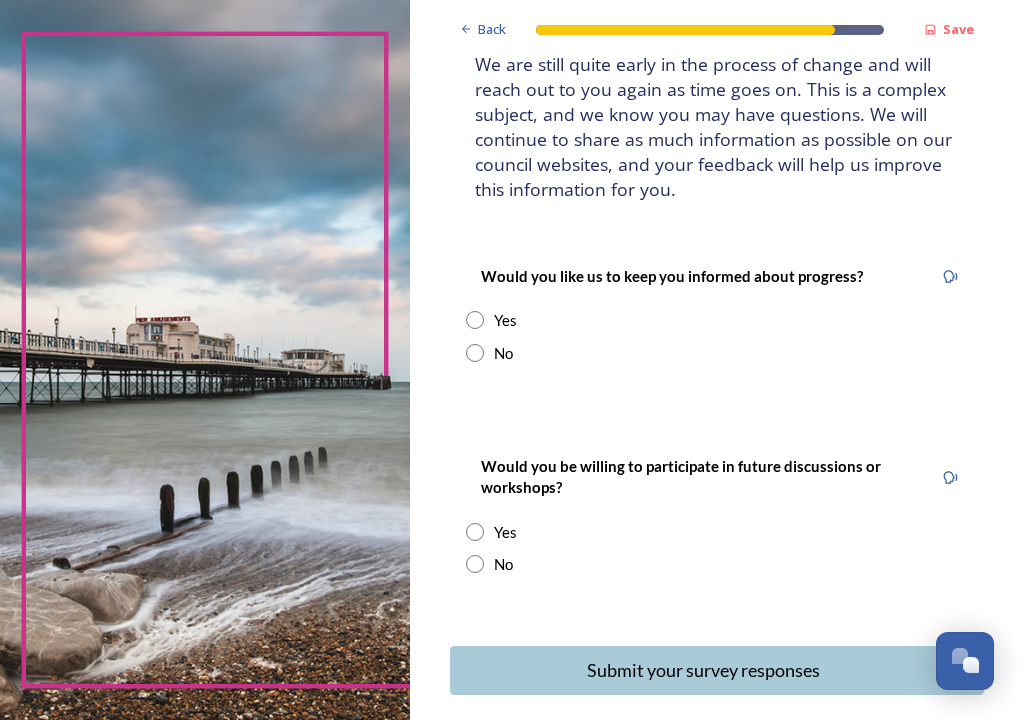 click at bounding box center [475, 353] 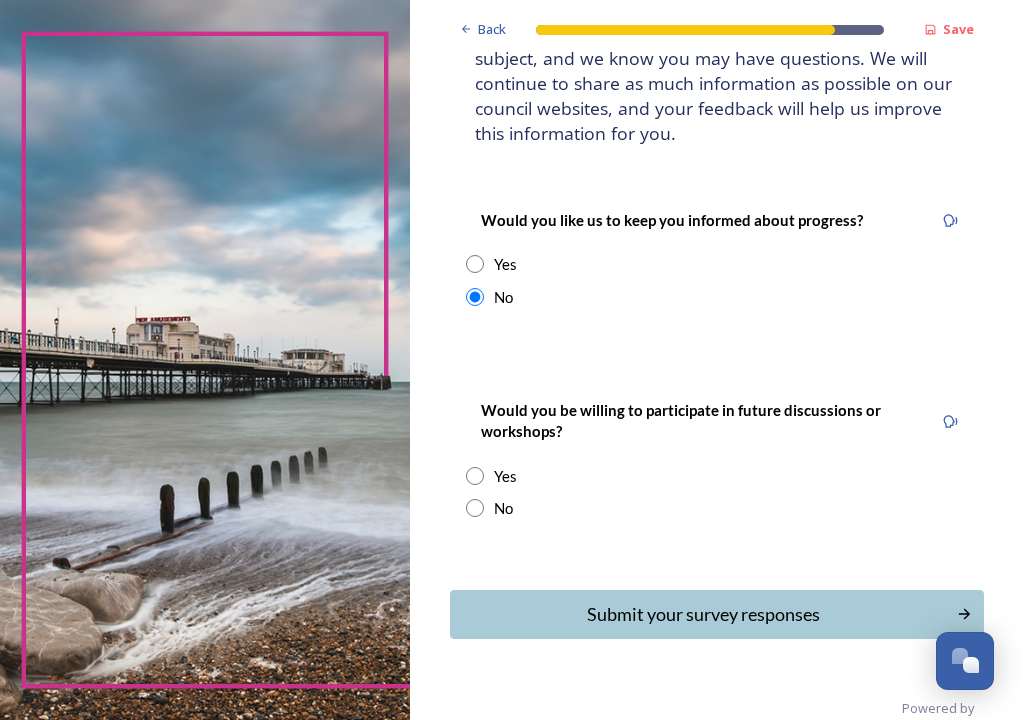 scroll, scrollTop: 206, scrollLeft: 0, axis: vertical 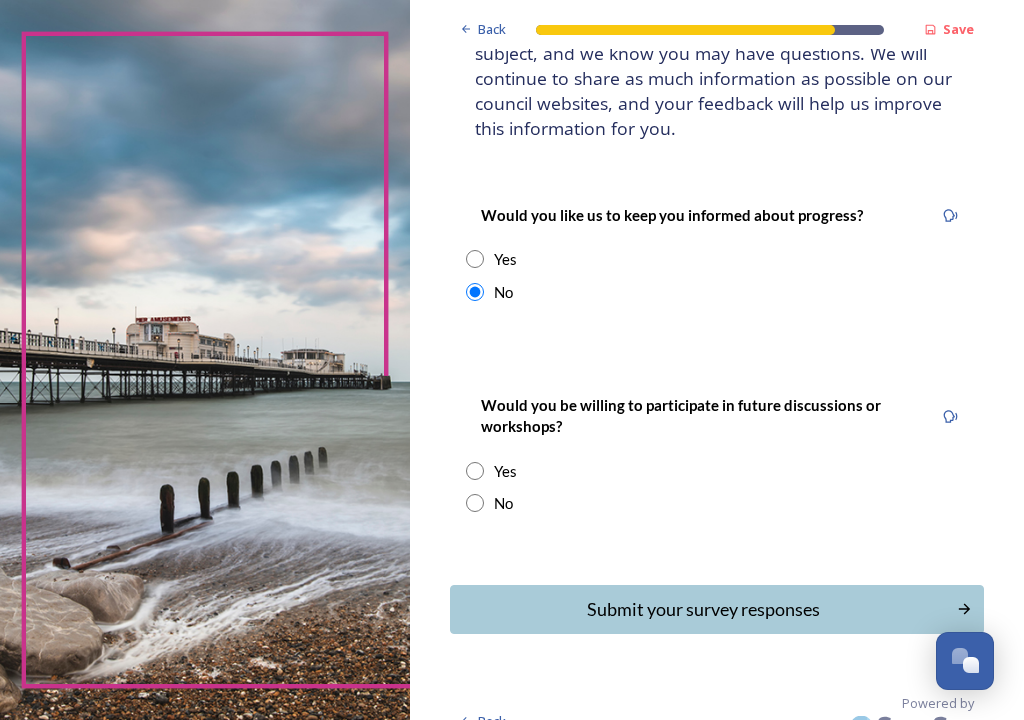 click on "No" at bounding box center (717, 503) 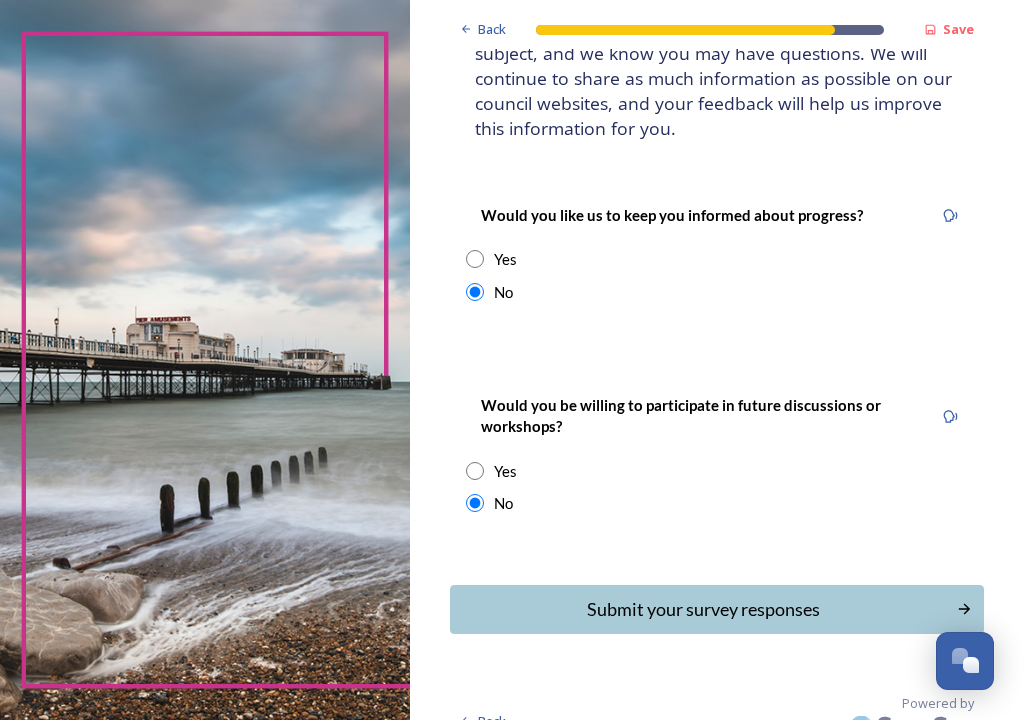 click on "Submit your survey responses" at bounding box center (703, 609) 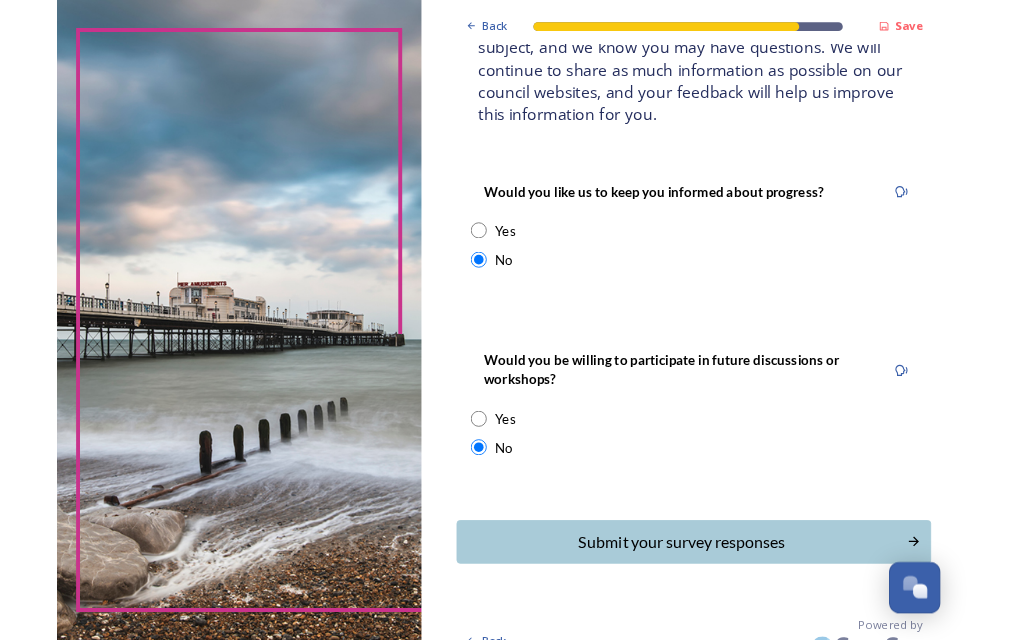 scroll, scrollTop: 0, scrollLeft: 0, axis: both 